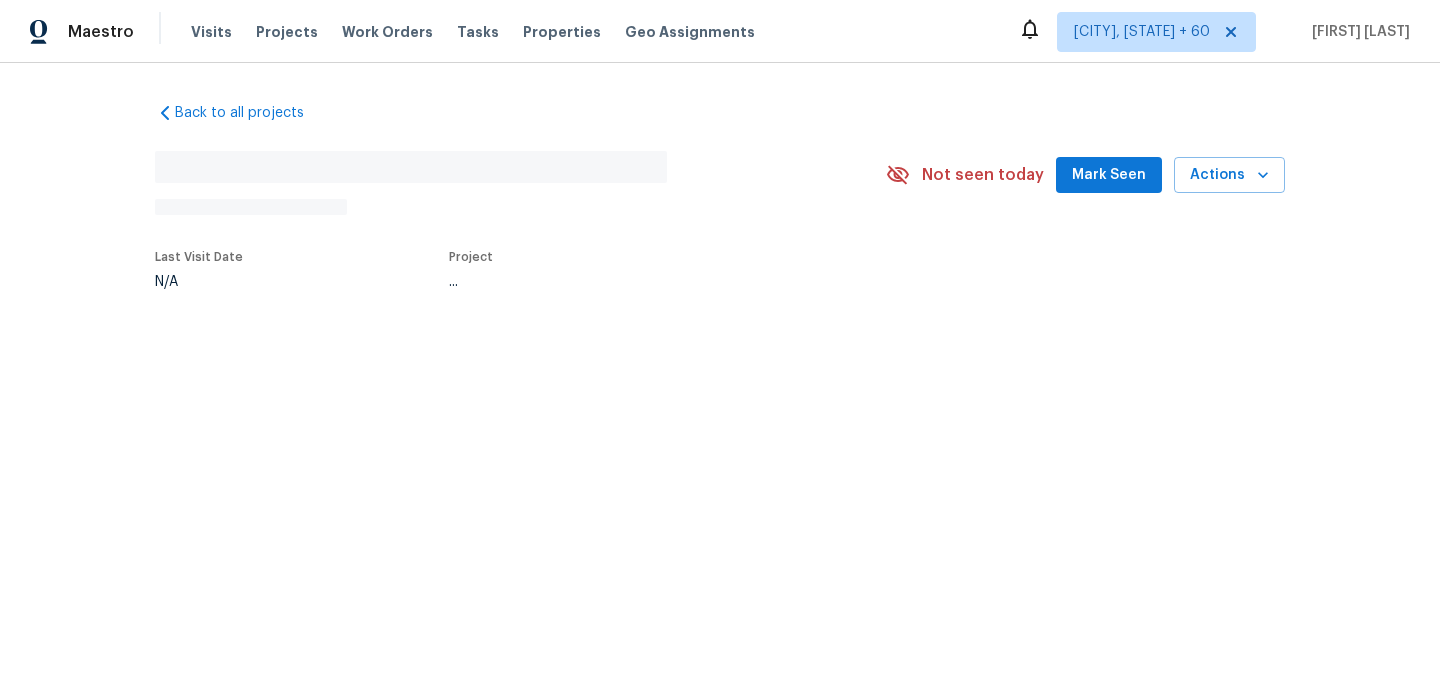 scroll, scrollTop: 0, scrollLeft: 0, axis: both 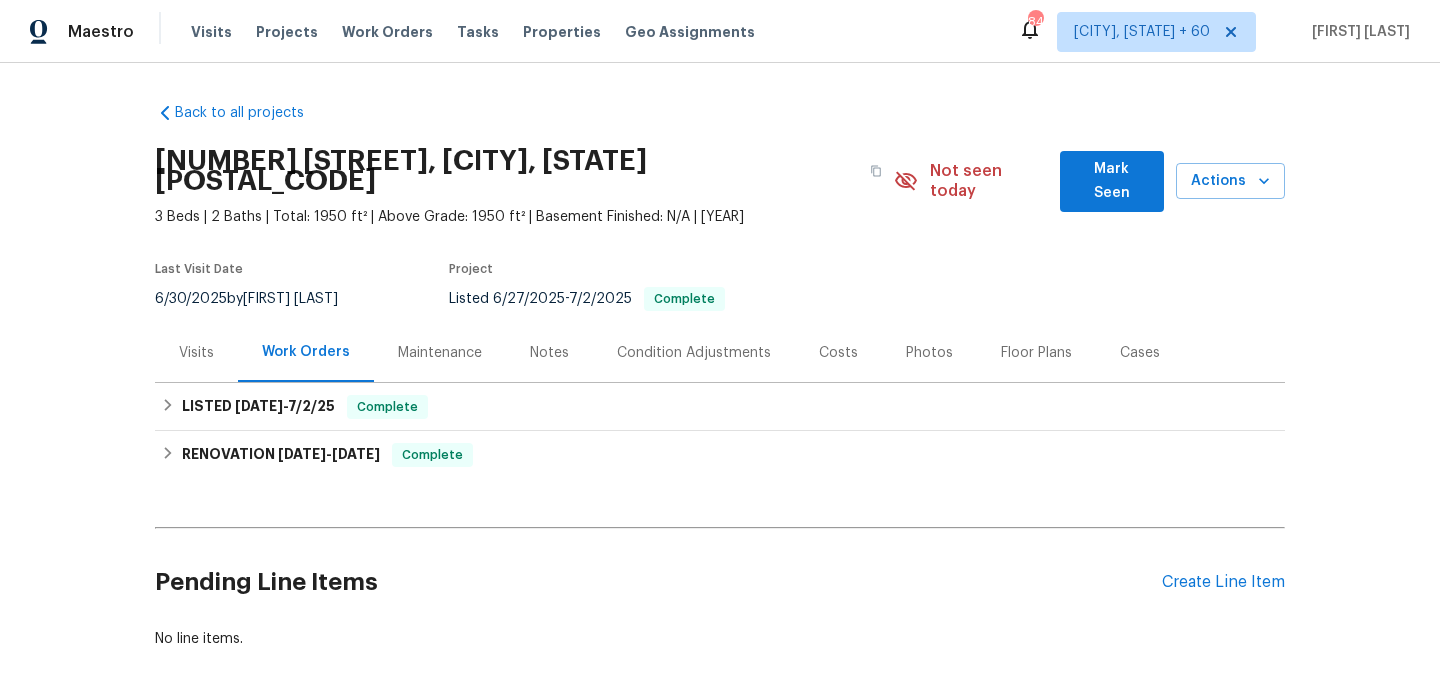 click on "Maintenance" at bounding box center (196, 353) 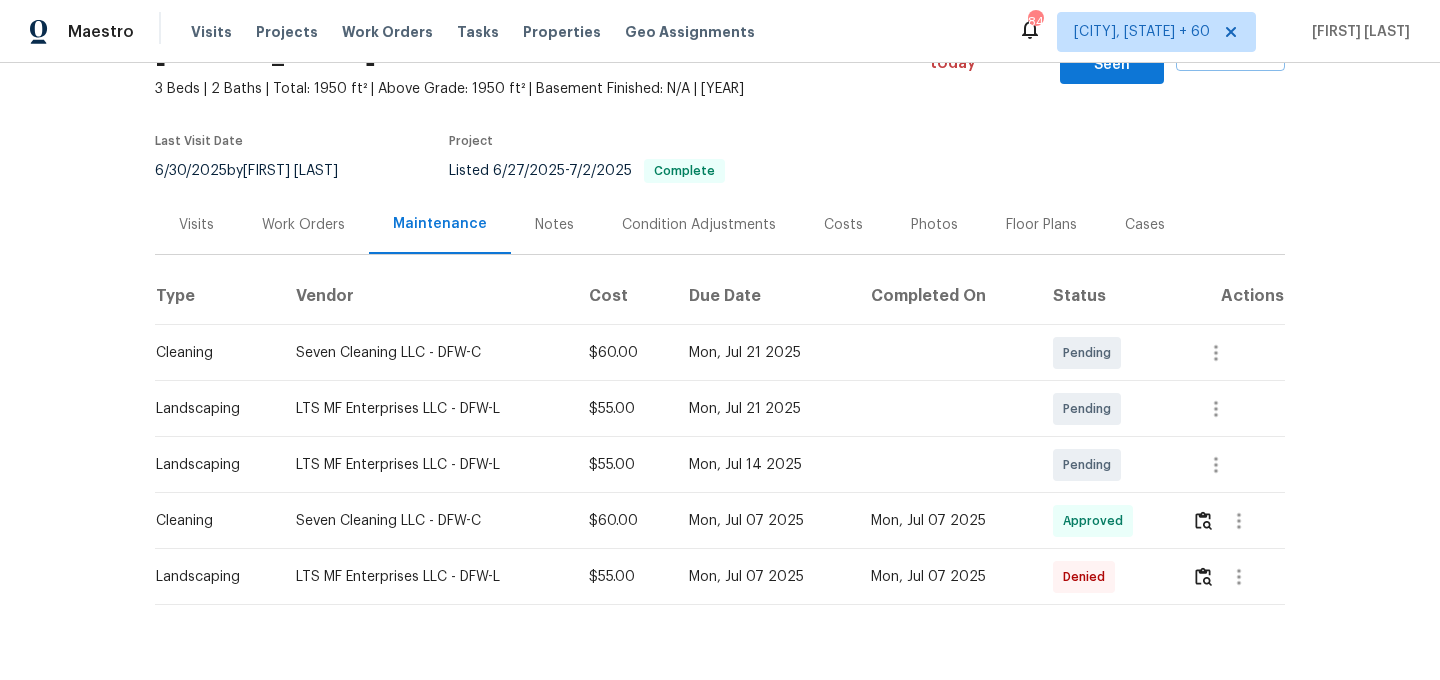 scroll, scrollTop: 153, scrollLeft: 0, axis: vertical 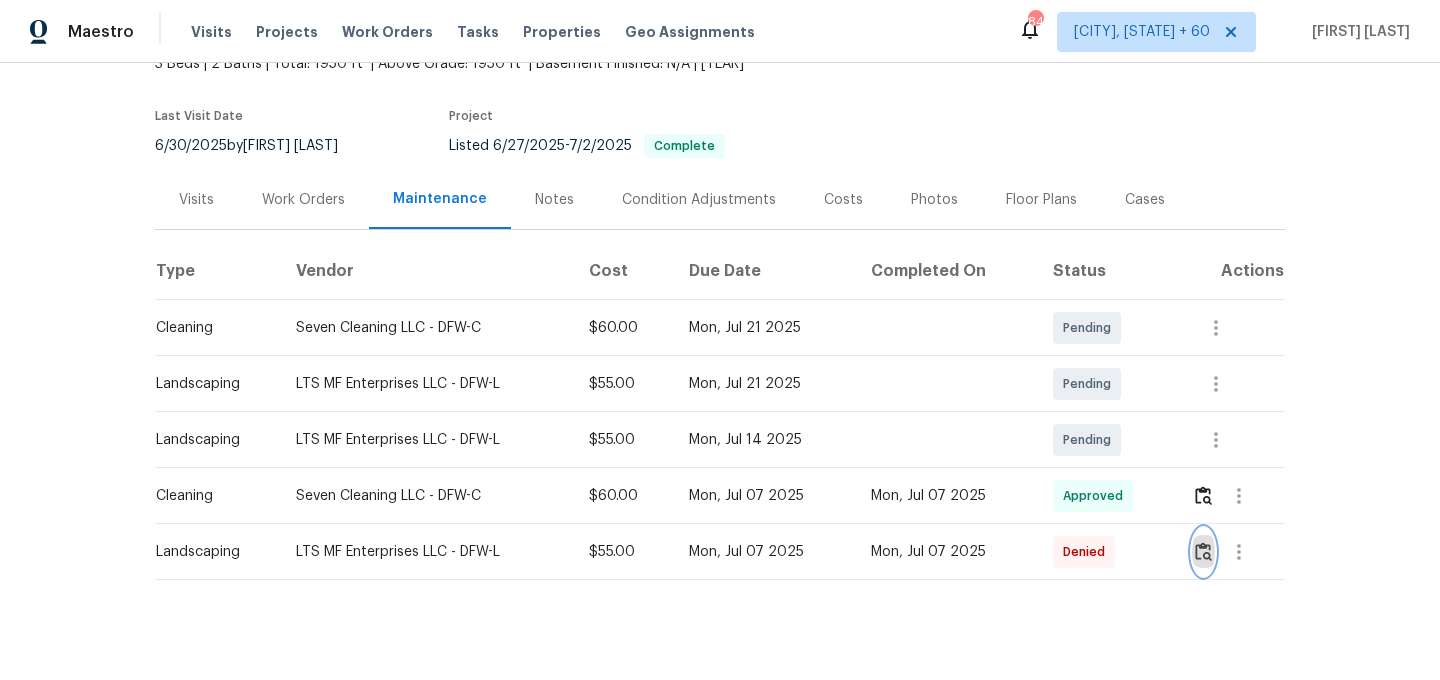 click at bounding box center (1203, 495) 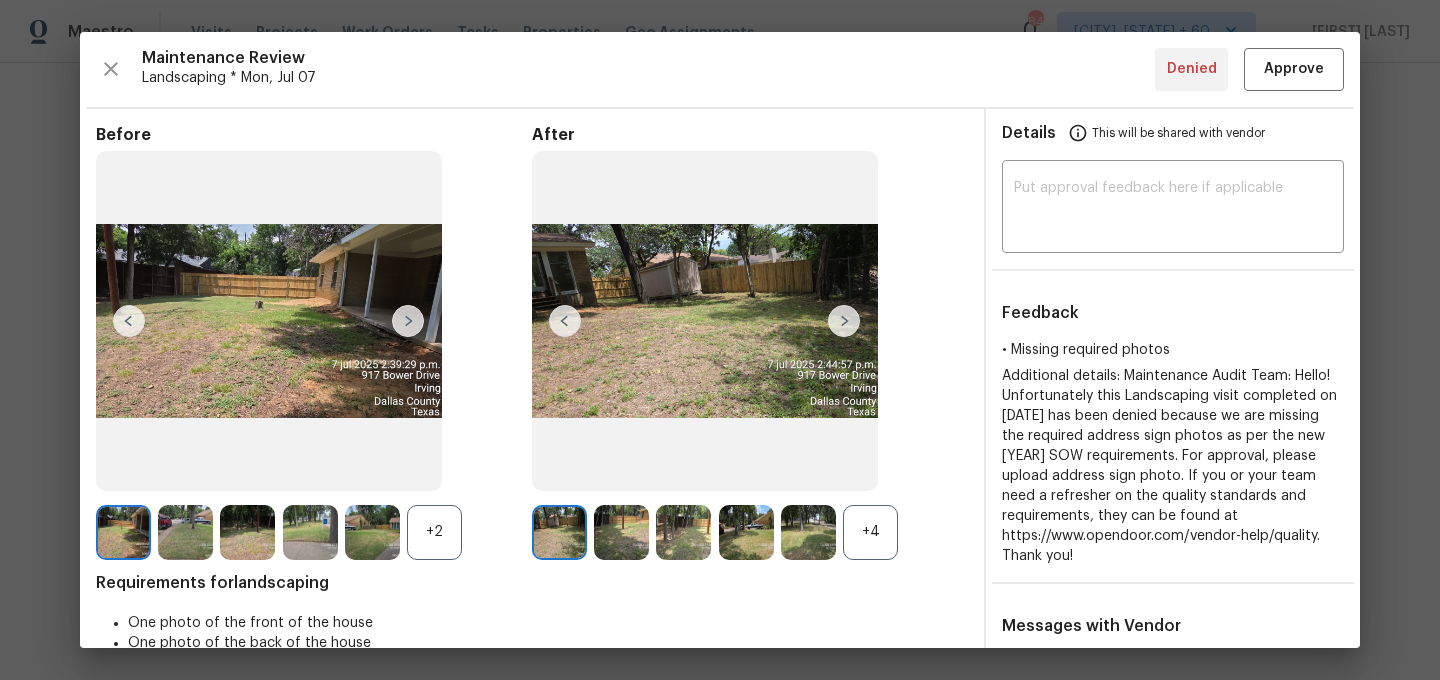click on "+4" at bounding box center [434, 532] 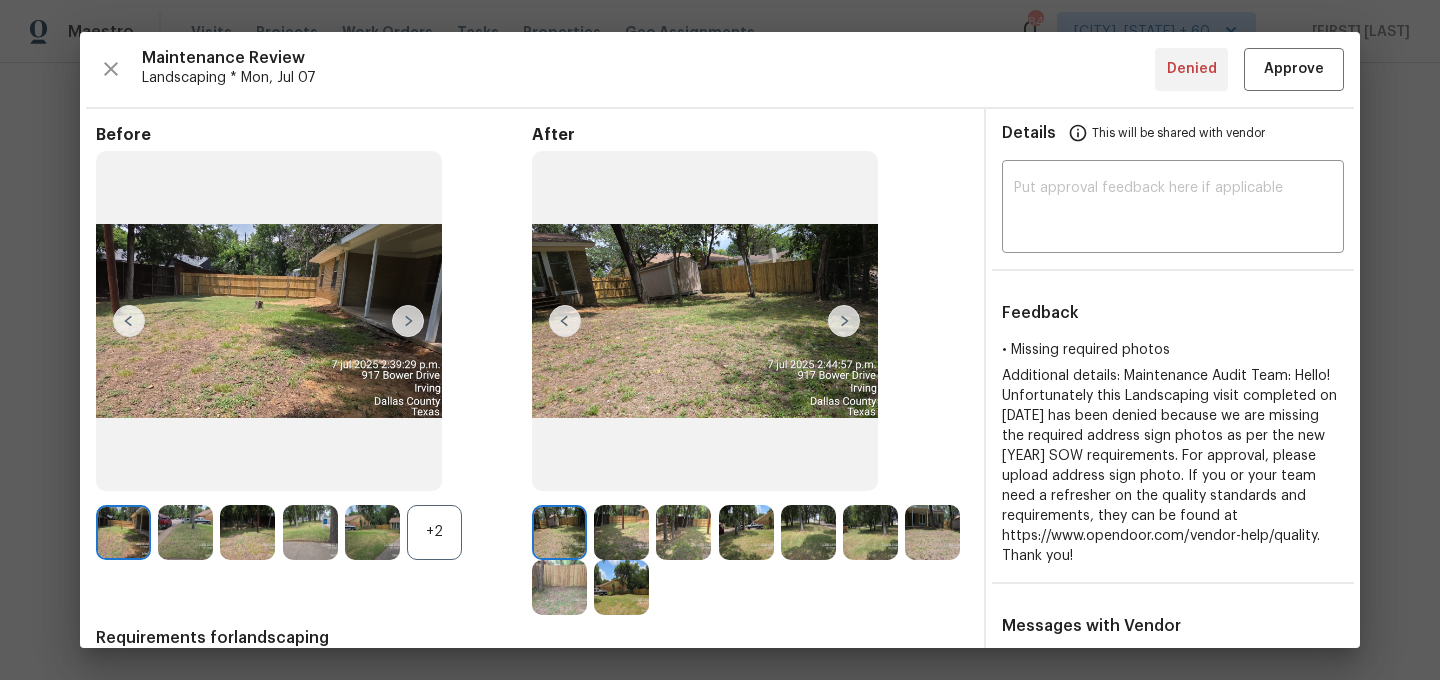 click on "+2" at bounding box center (434, 532) 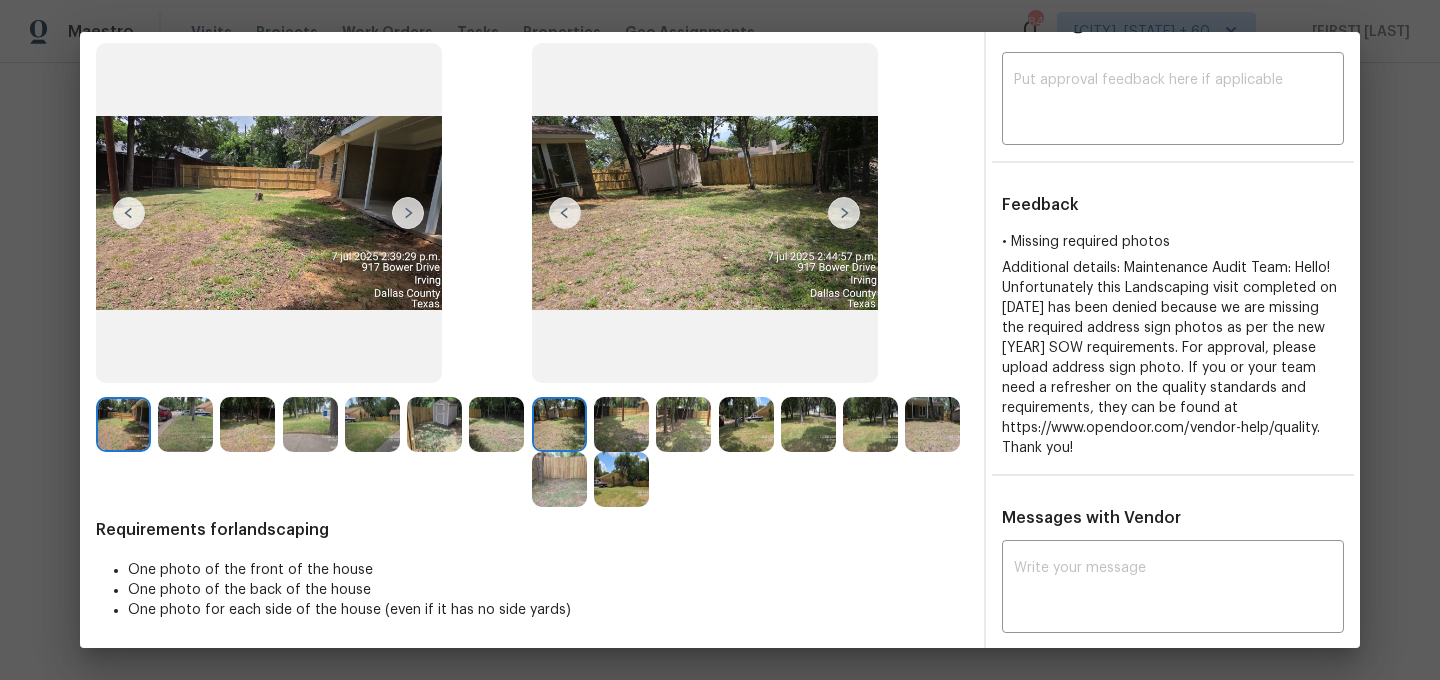 scroll, scrollTop: 124, scrollLeft: 0, axis: vertical 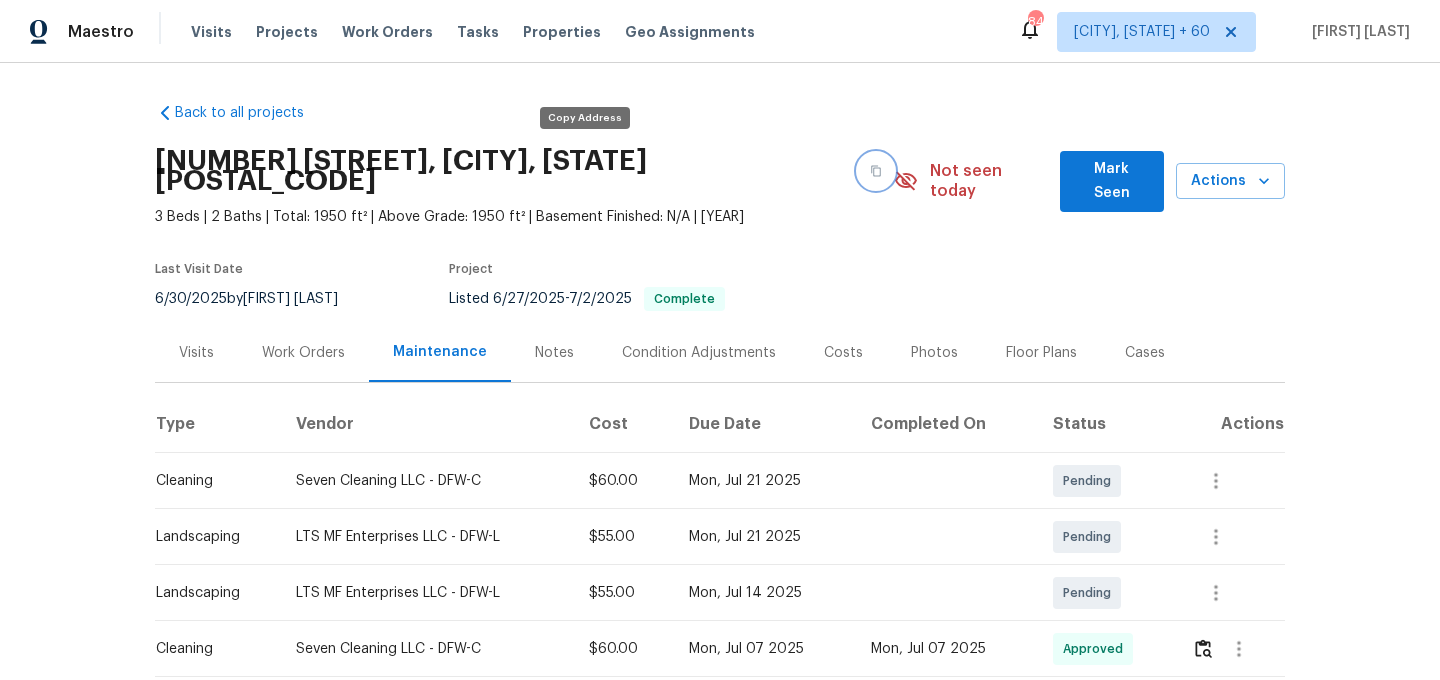 click at bounding box center [876, 171] 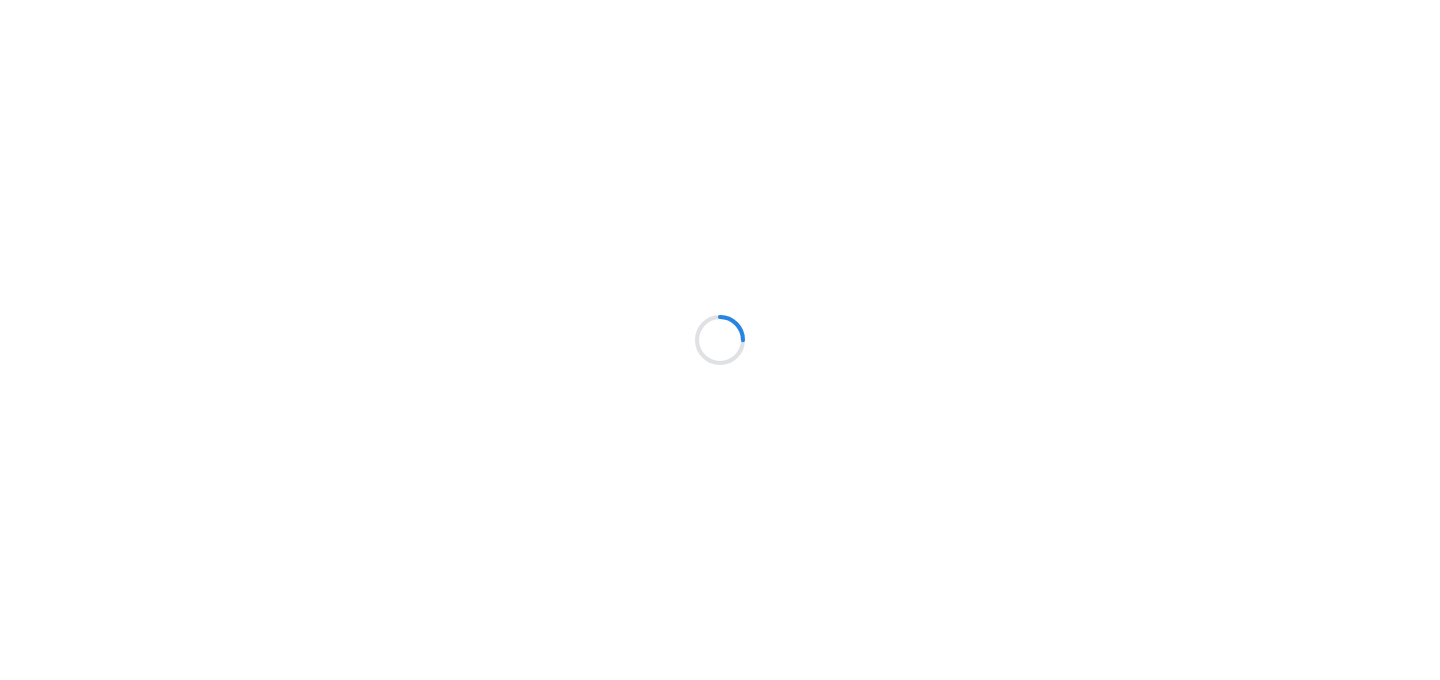 scroll, scrollTop: 0, scrollLeft: 0, axis: both 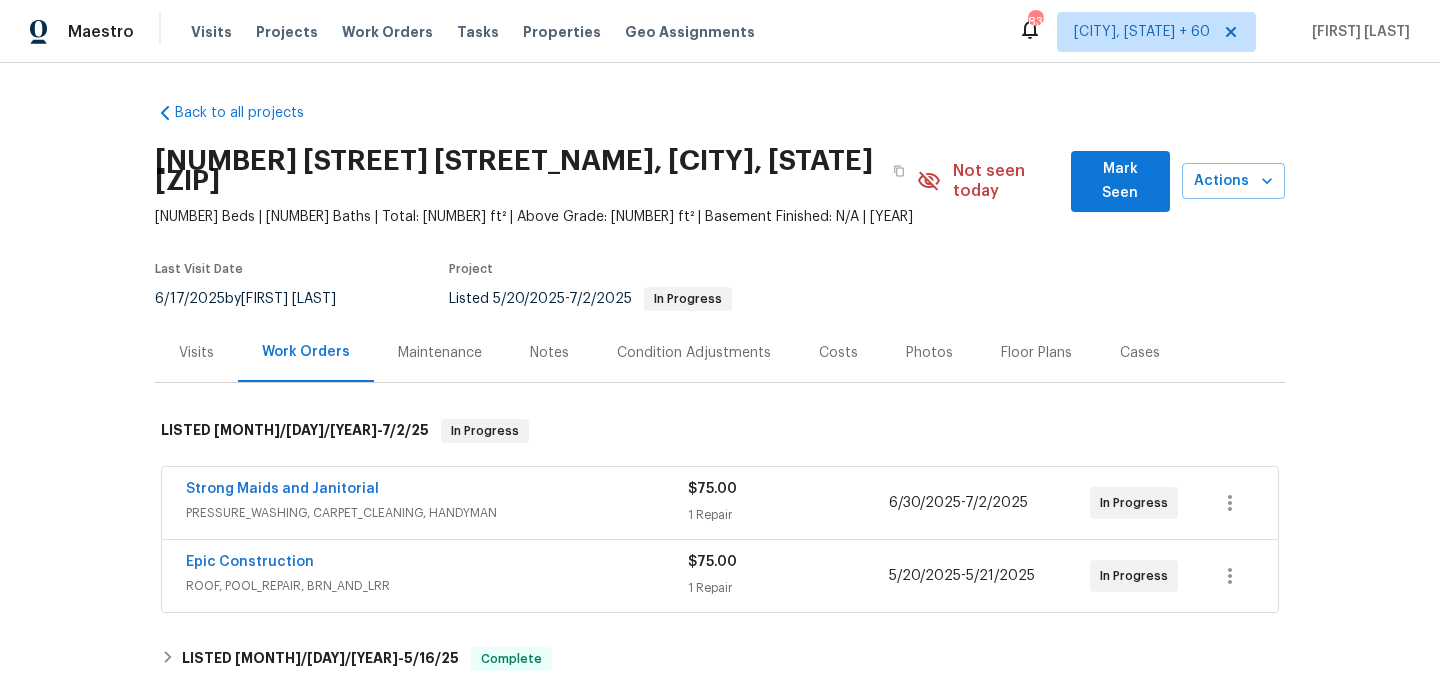 click on "Maintenance" at bounding box center (196, 353) 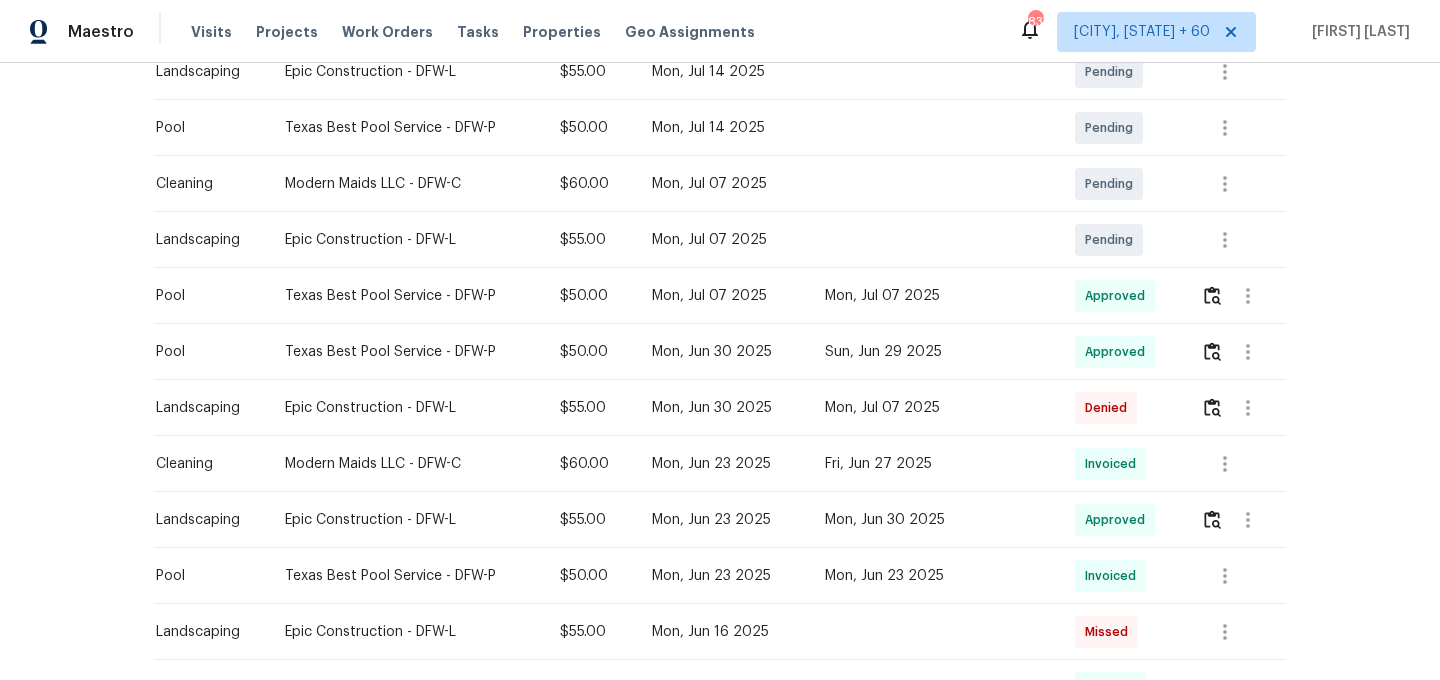 scroll, scrollTop: 583, scrollLeft: 0, axis: vertical 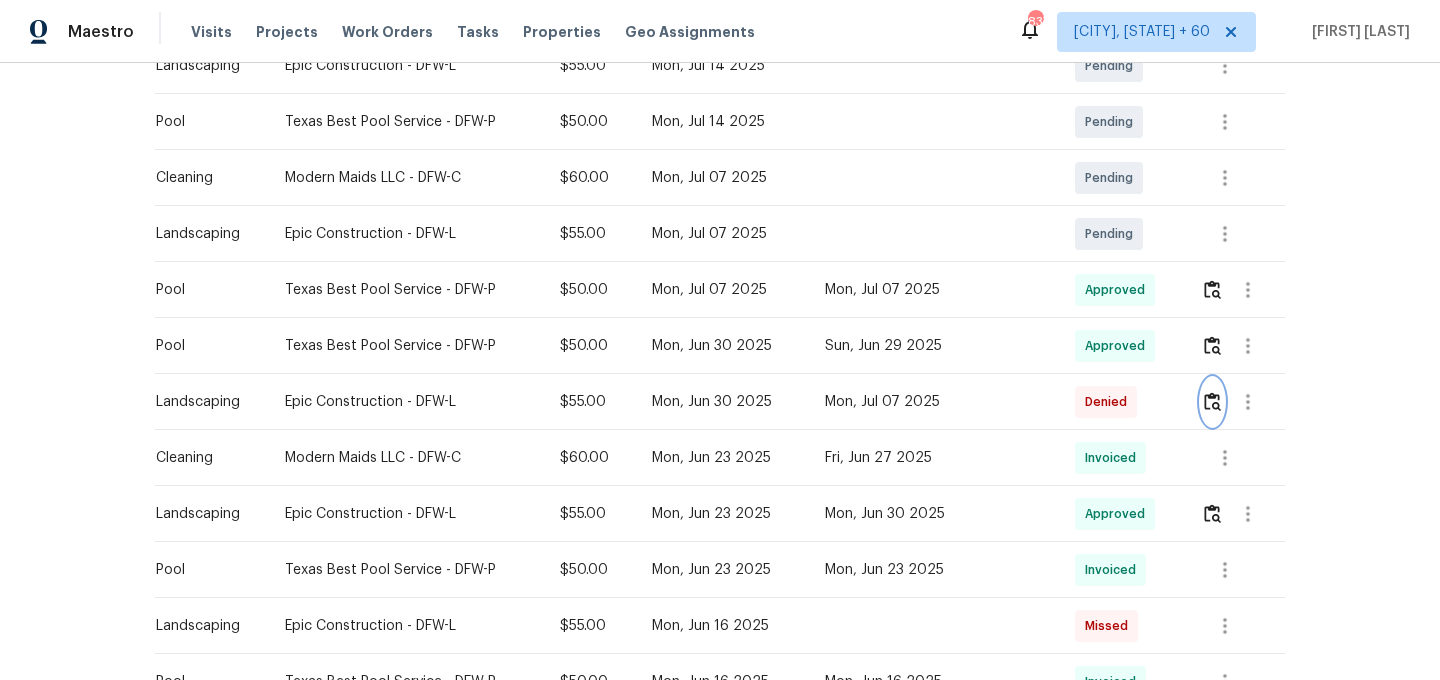 click at bounding box center [1212, 290] 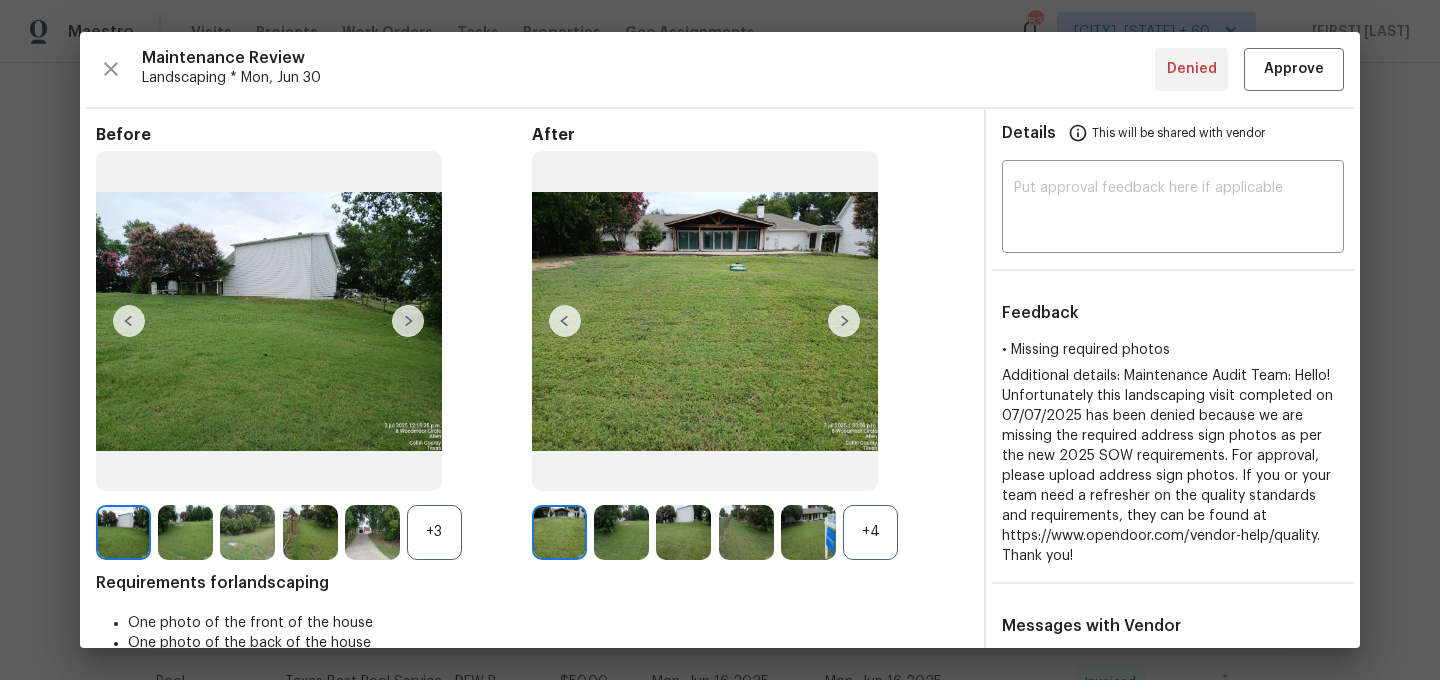 click on "+4" at bounding box center (434, 532) 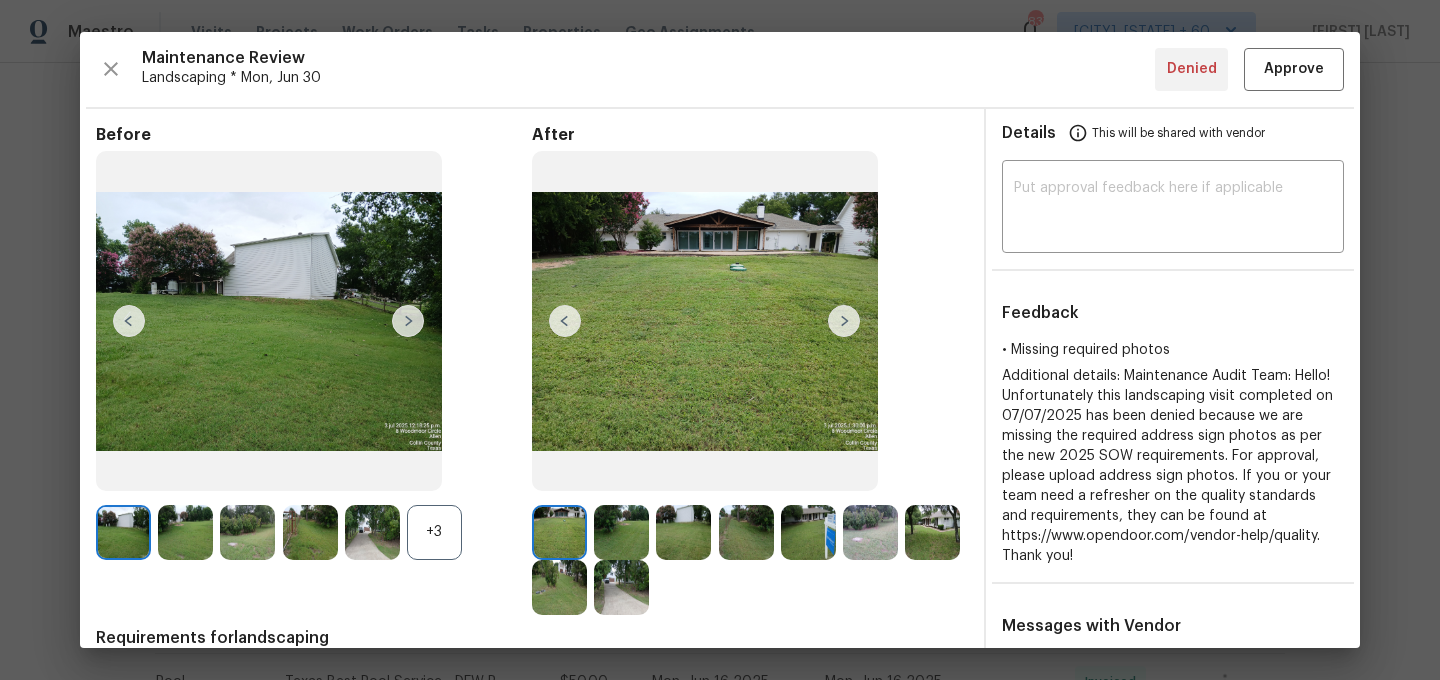 click on "+3" at bounding box center (434, 532) 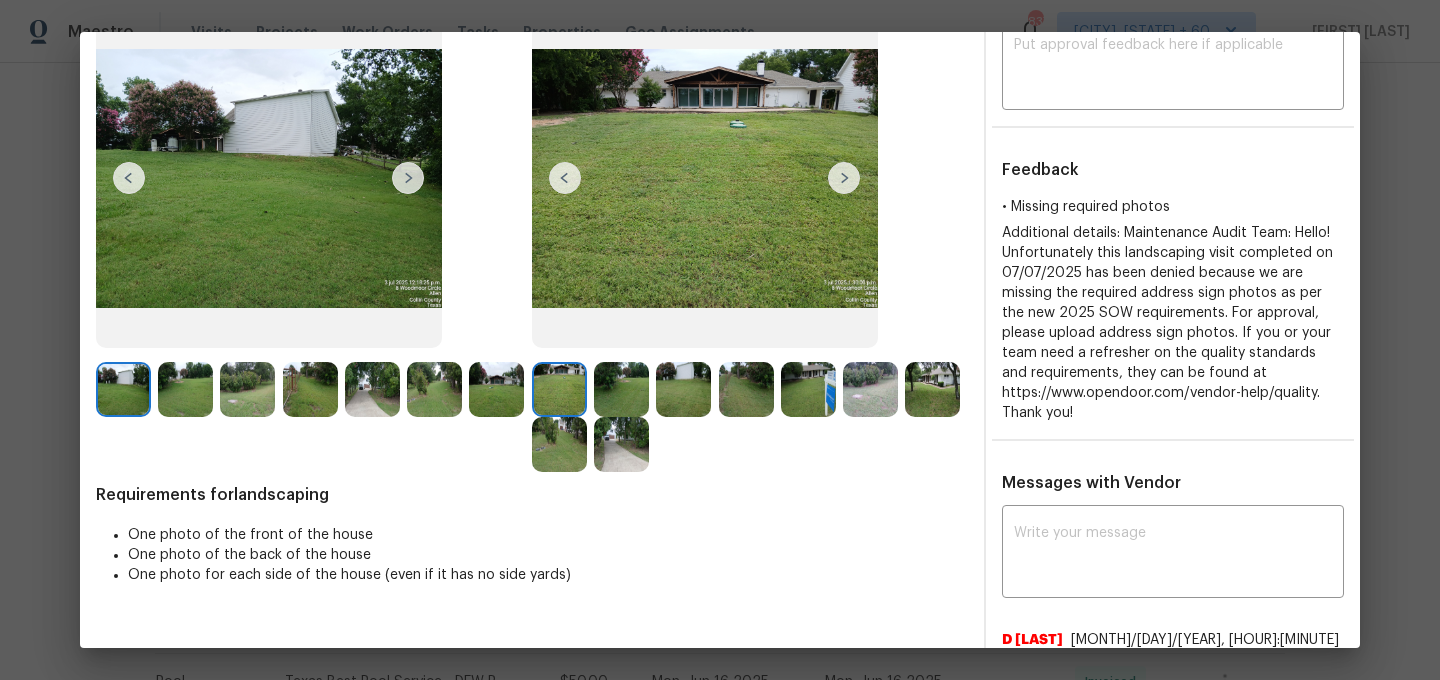 scroll, scrollTop: 131, scrollLeft: 0, axis: vertical 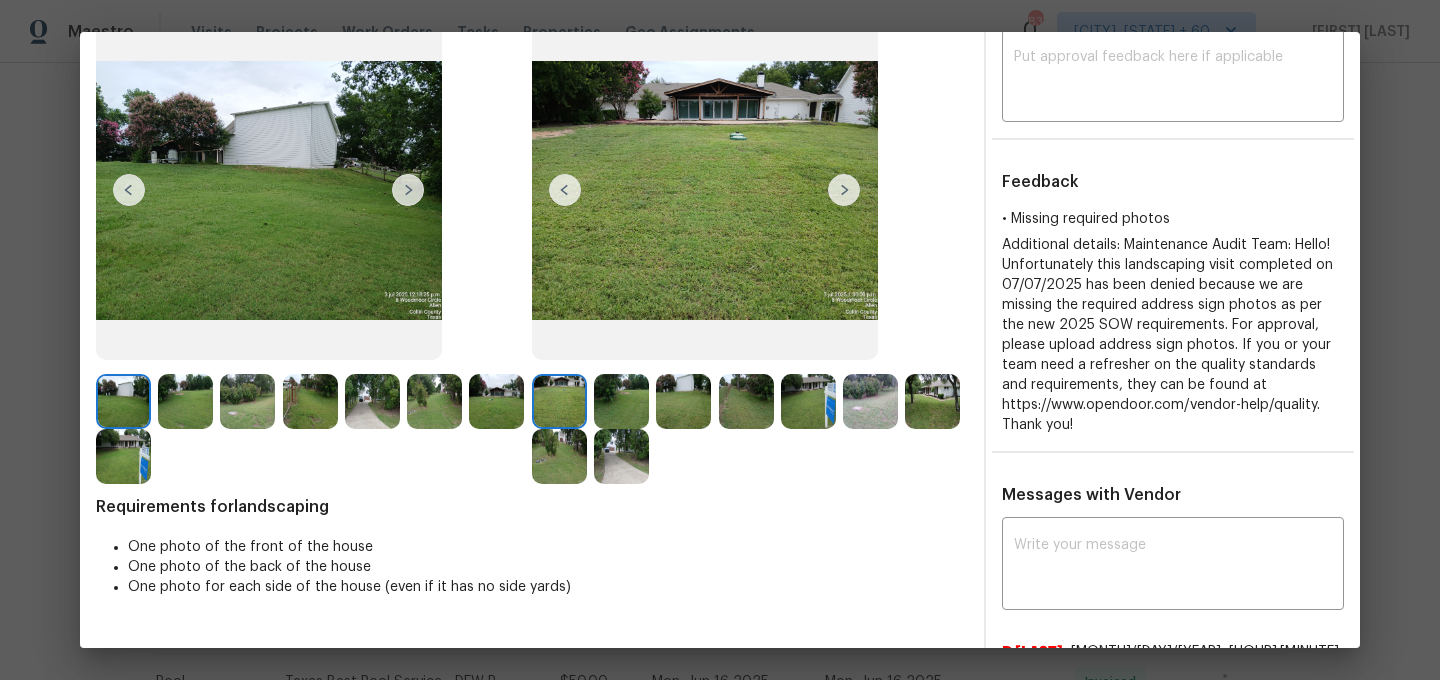 click at bounding box center [372, 401] 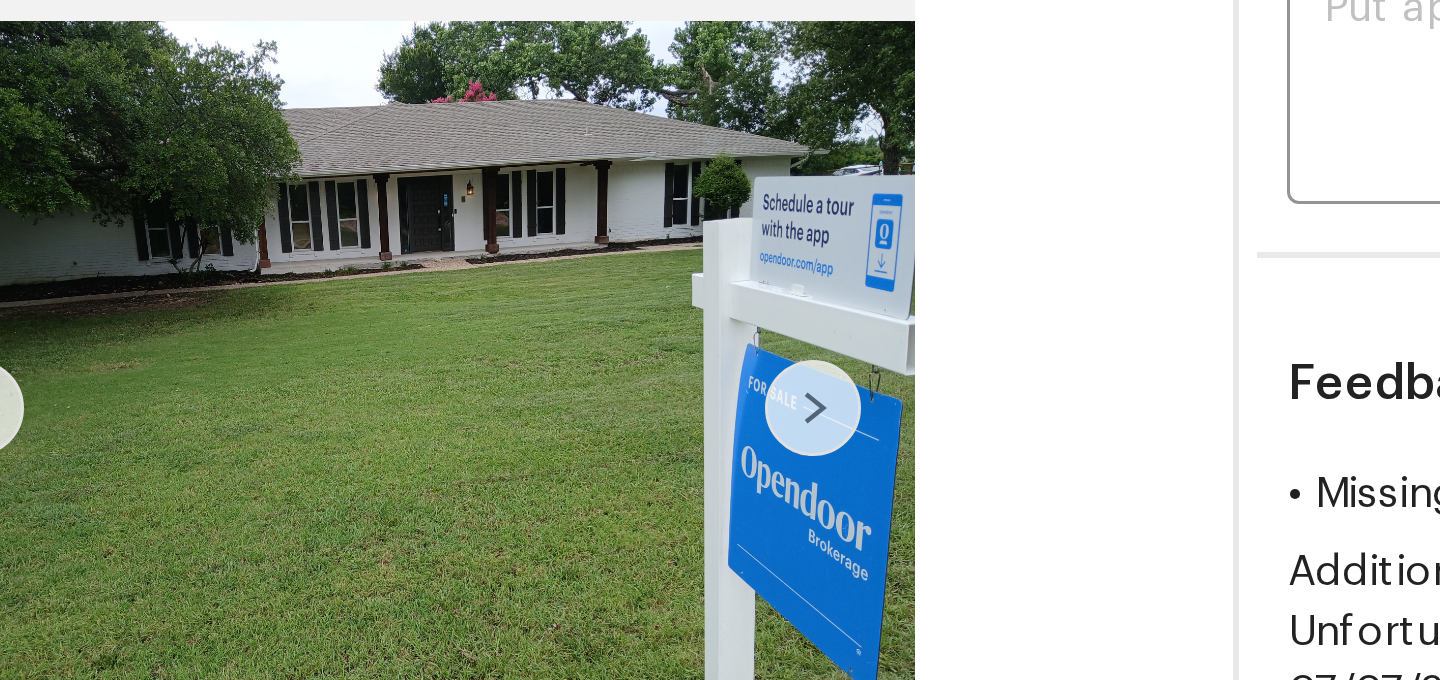 scroll, scrollTop: 62, scrollLeft: 0, axis: vertical 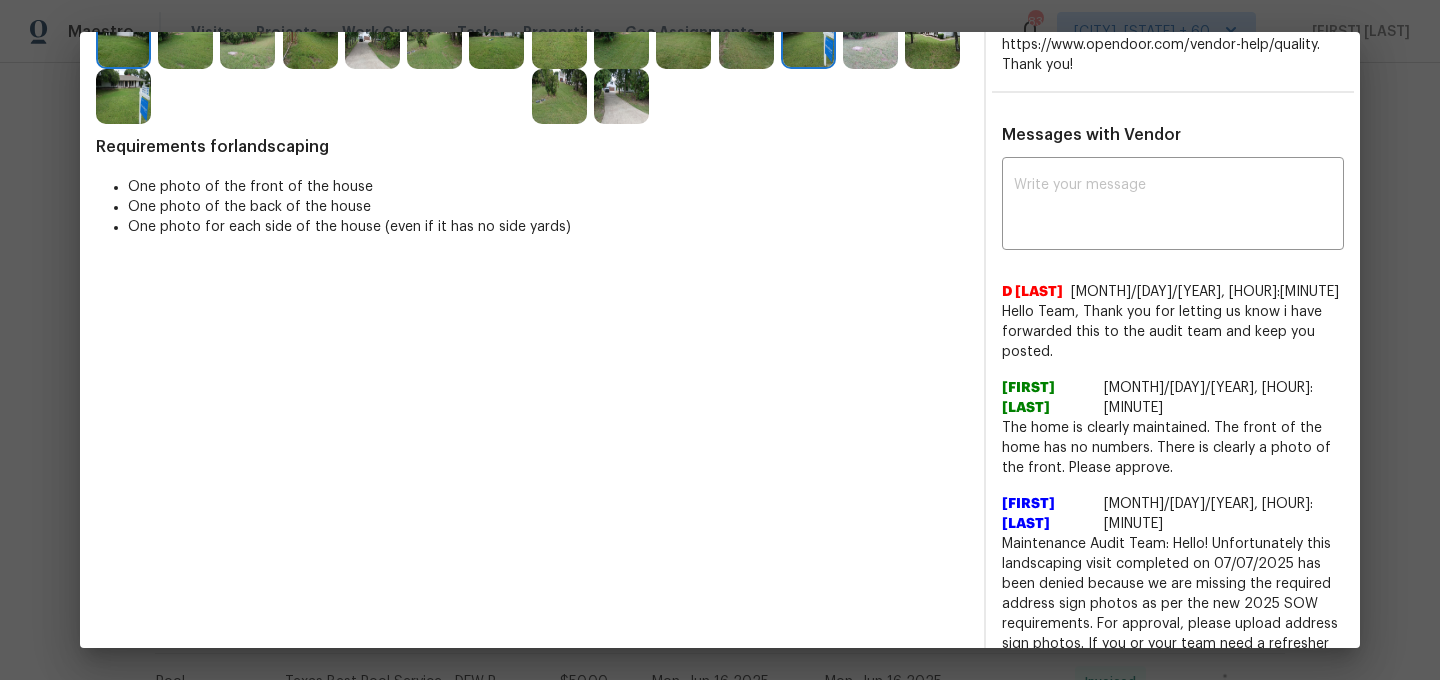 click on "Maintenance Audit Team: Hello! Unfortunately this landscaping visit completed on 07/07/2025  has been denied because we are missing the required address sign photos as per the new 2025 SOW requirements. For approval, please upload address sign photos. If you or your team need a refresher on the quality standards and requirements, they can be found at  https://www.opendoor.com/vendor-help/quality.  Thank you!" at bounding box center [1173, 332] 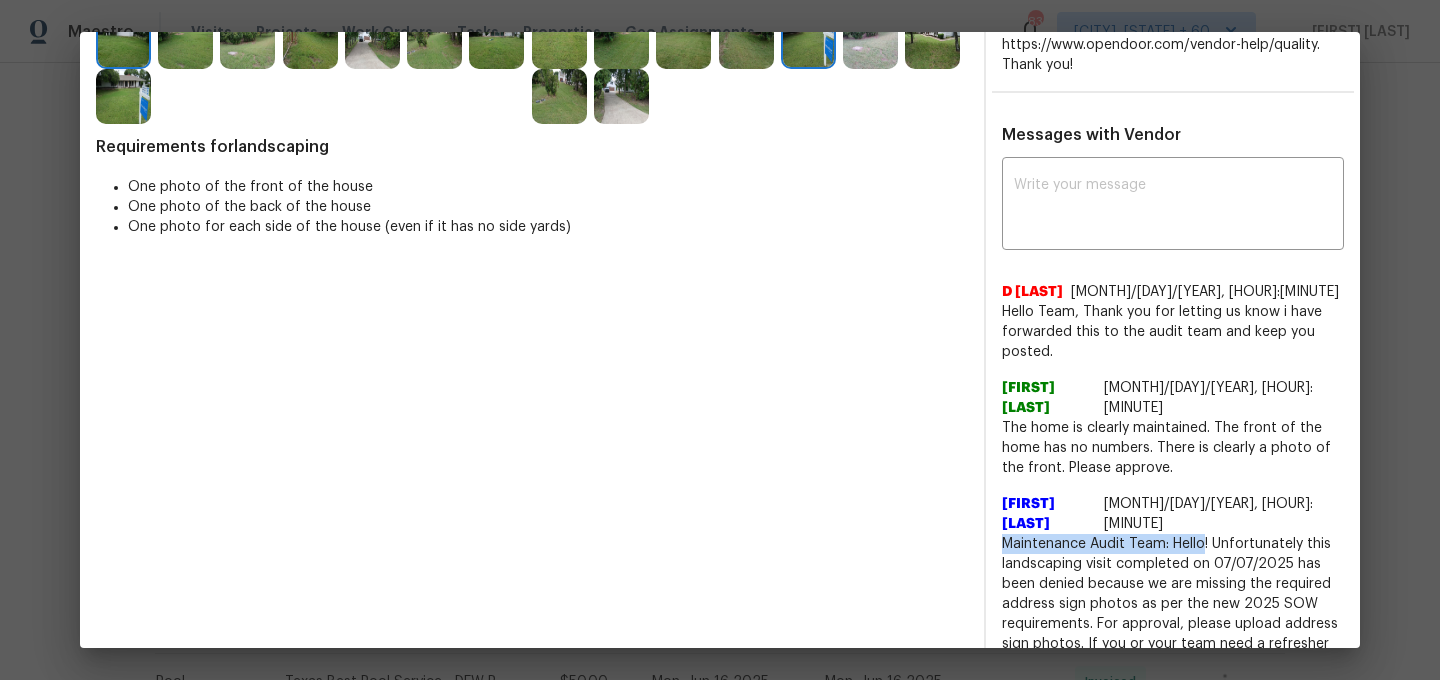 drag, startPoint x: 1059, startPoint y: 506, endPoint x: 1175, endPoint y: 502, distance: 116.06895 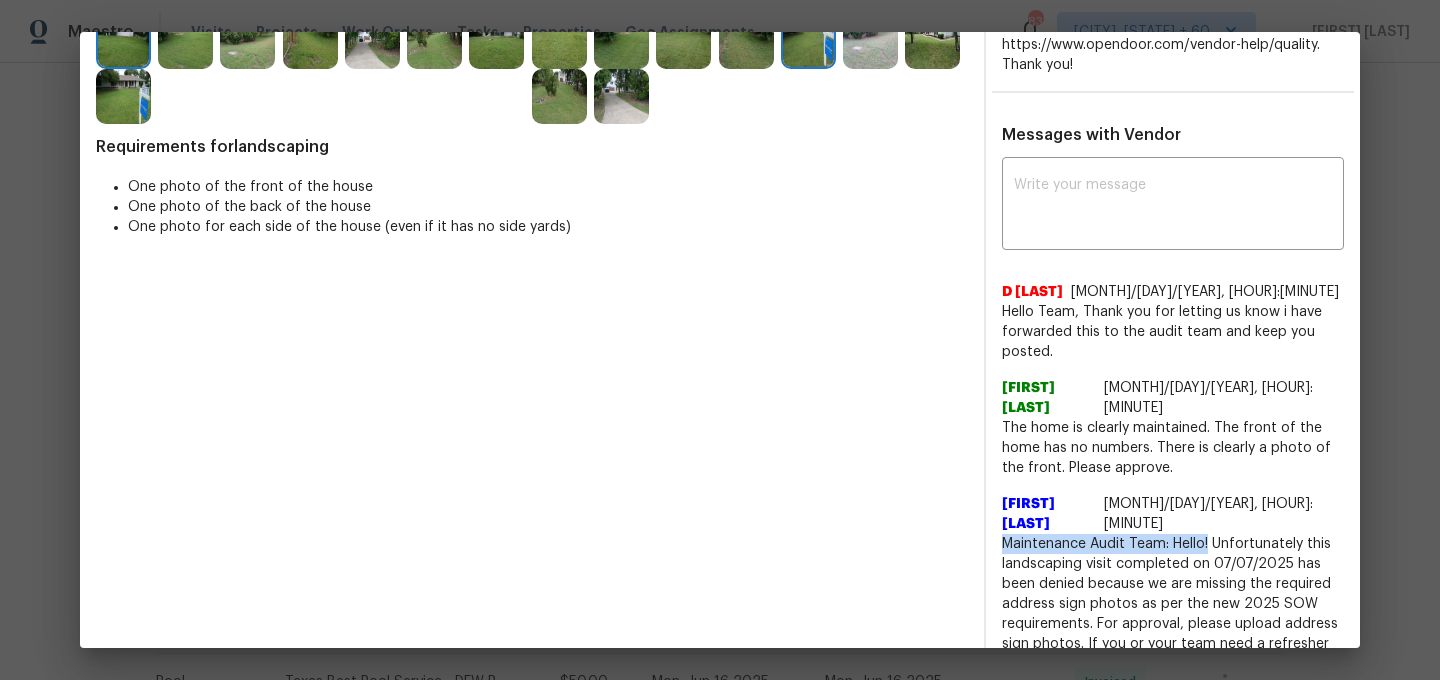 copy on "Maintenance Audit Team: Hello!" 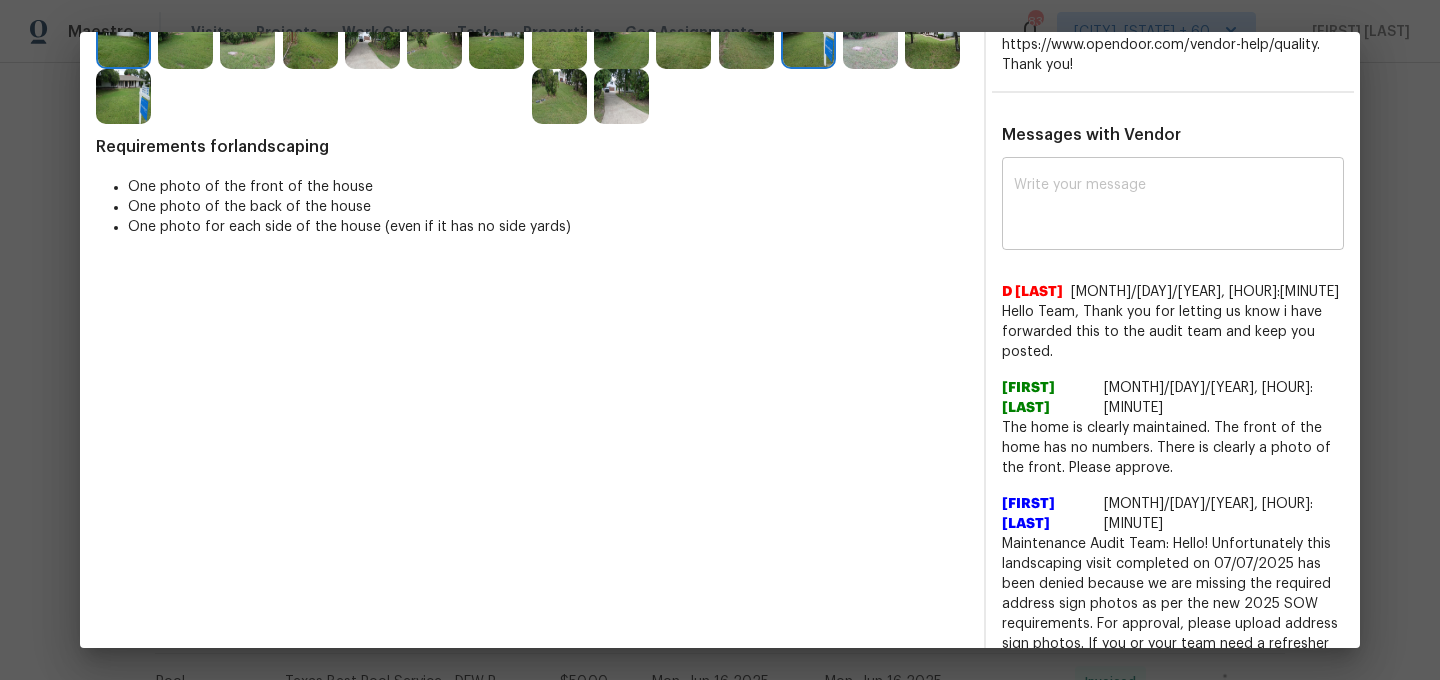 click at bounding box center [1173, 206] 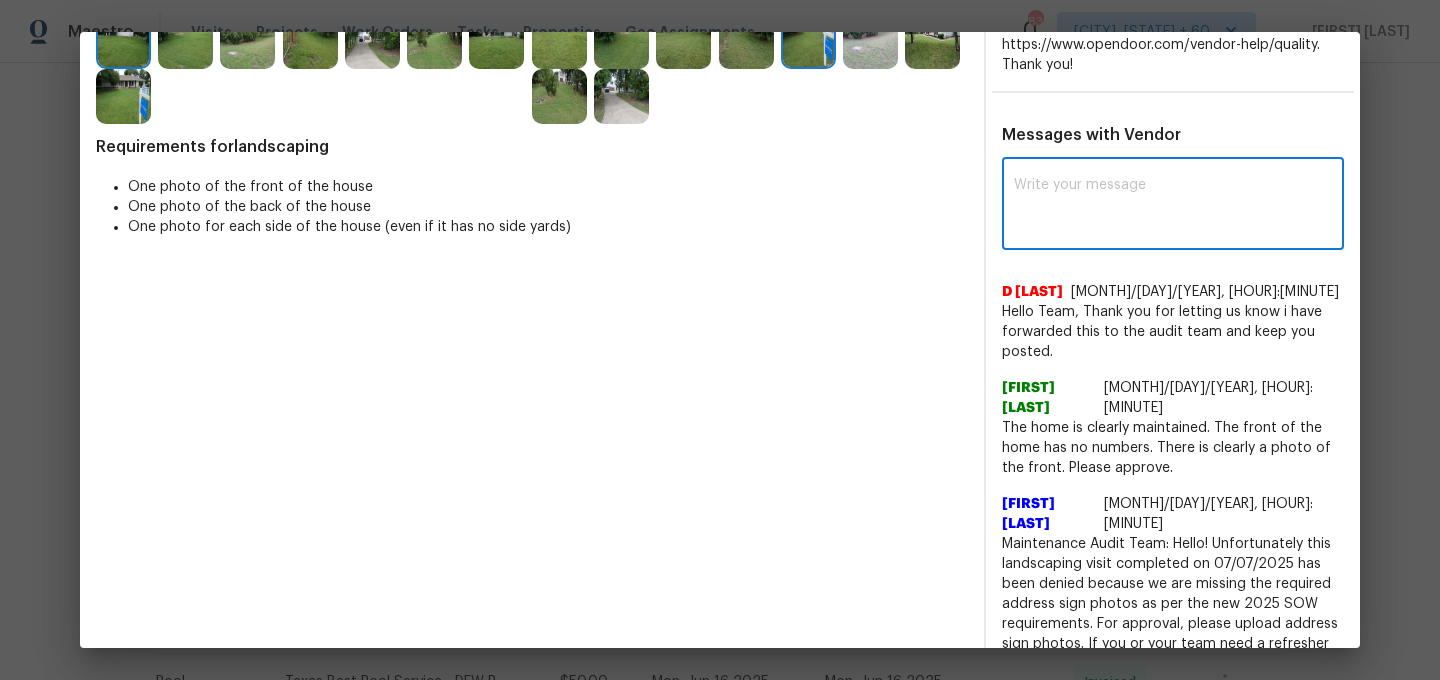 paste on "Maintenance Audit Team: Hello!" 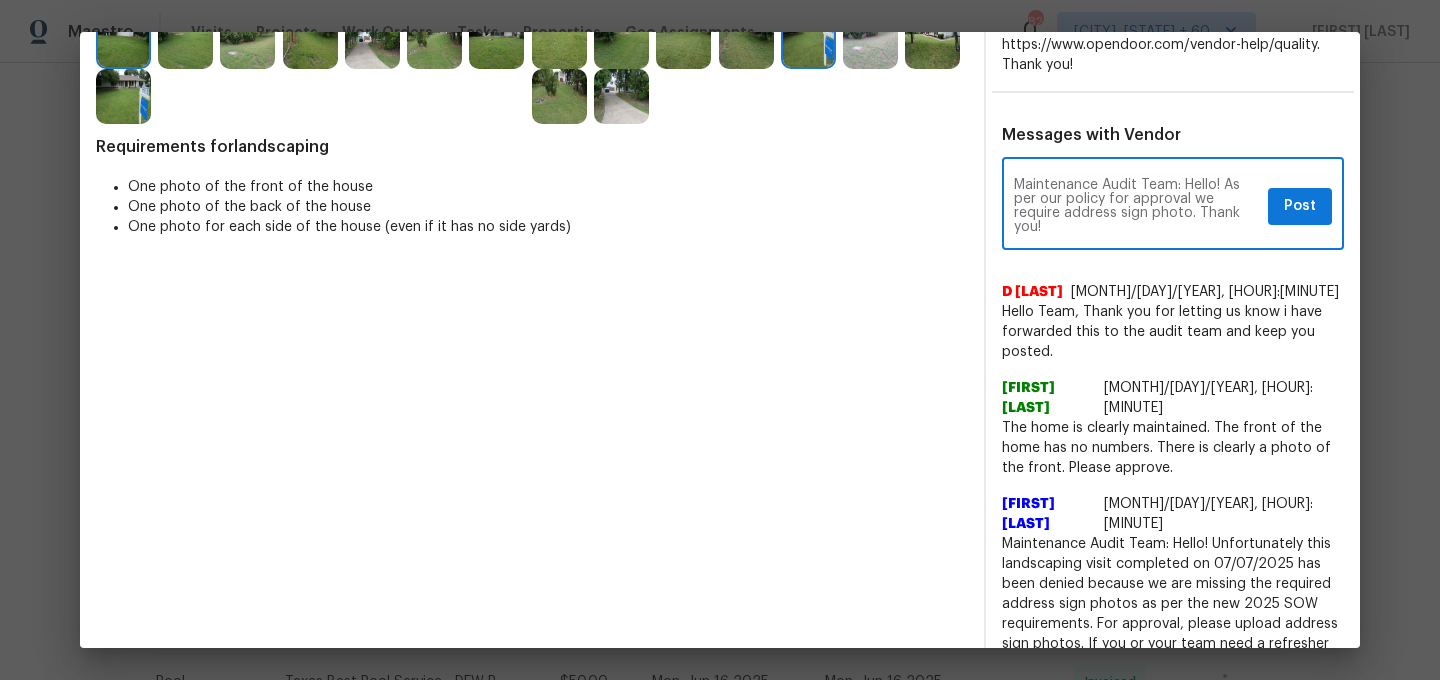 type on "Maintenance Audit Team: Hello! As per our policy for approval we require address sign photo. Thank you!" 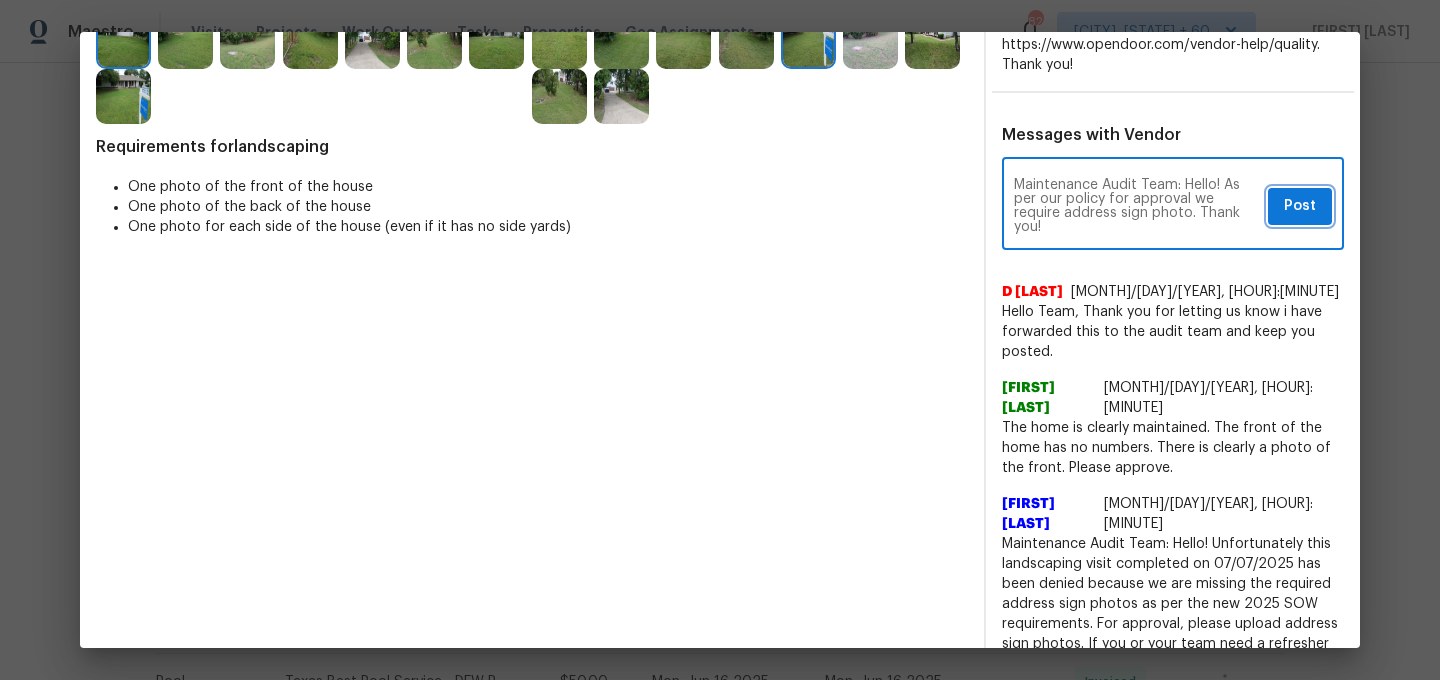 click on "Post" at bounding box center (1300, 206) 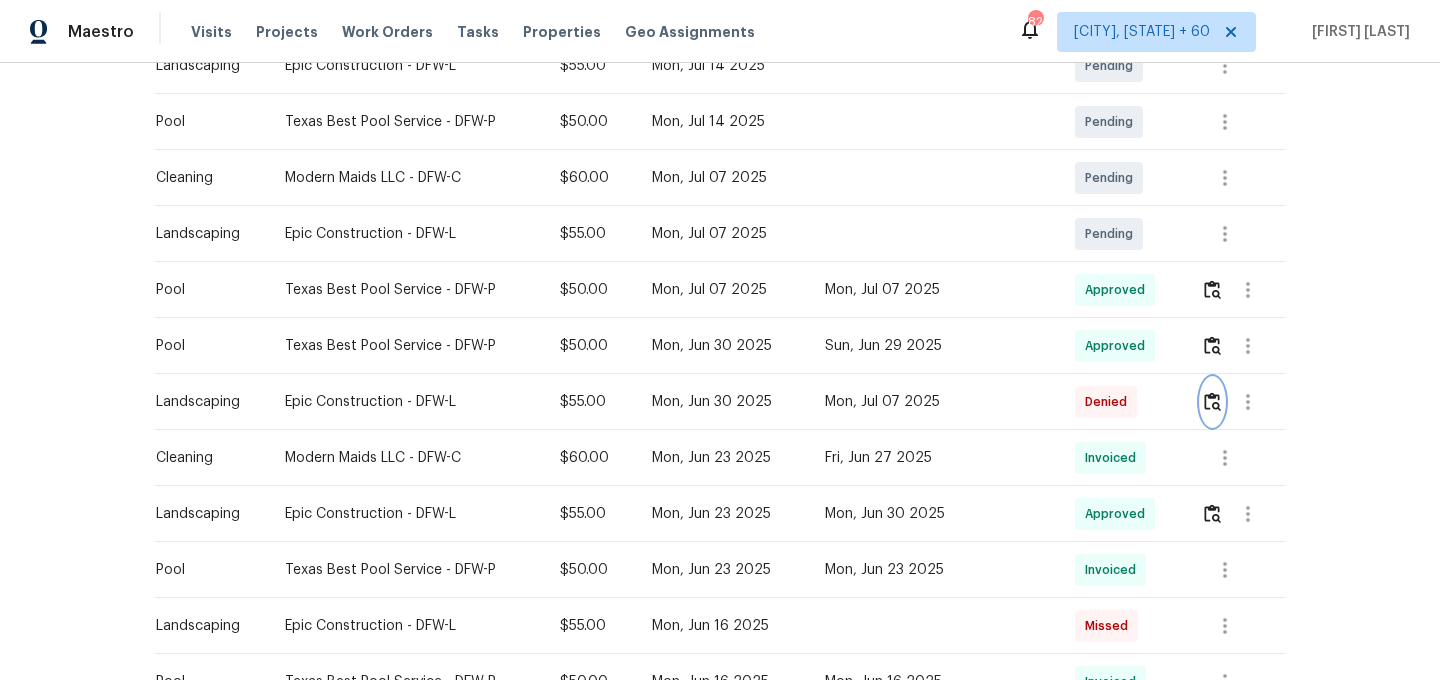 scroll, scrollTop: 0, scrollLeft: 0, axis: both 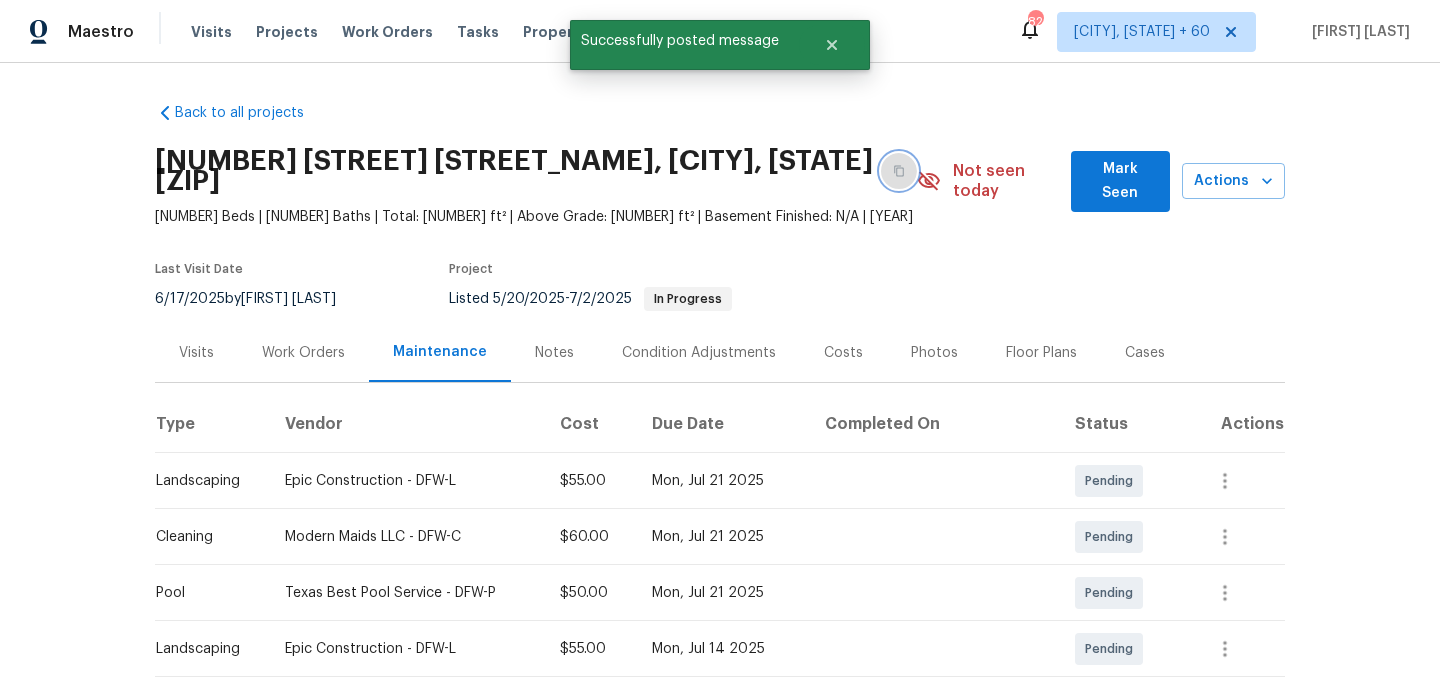 click at bounding box center [899, 171] 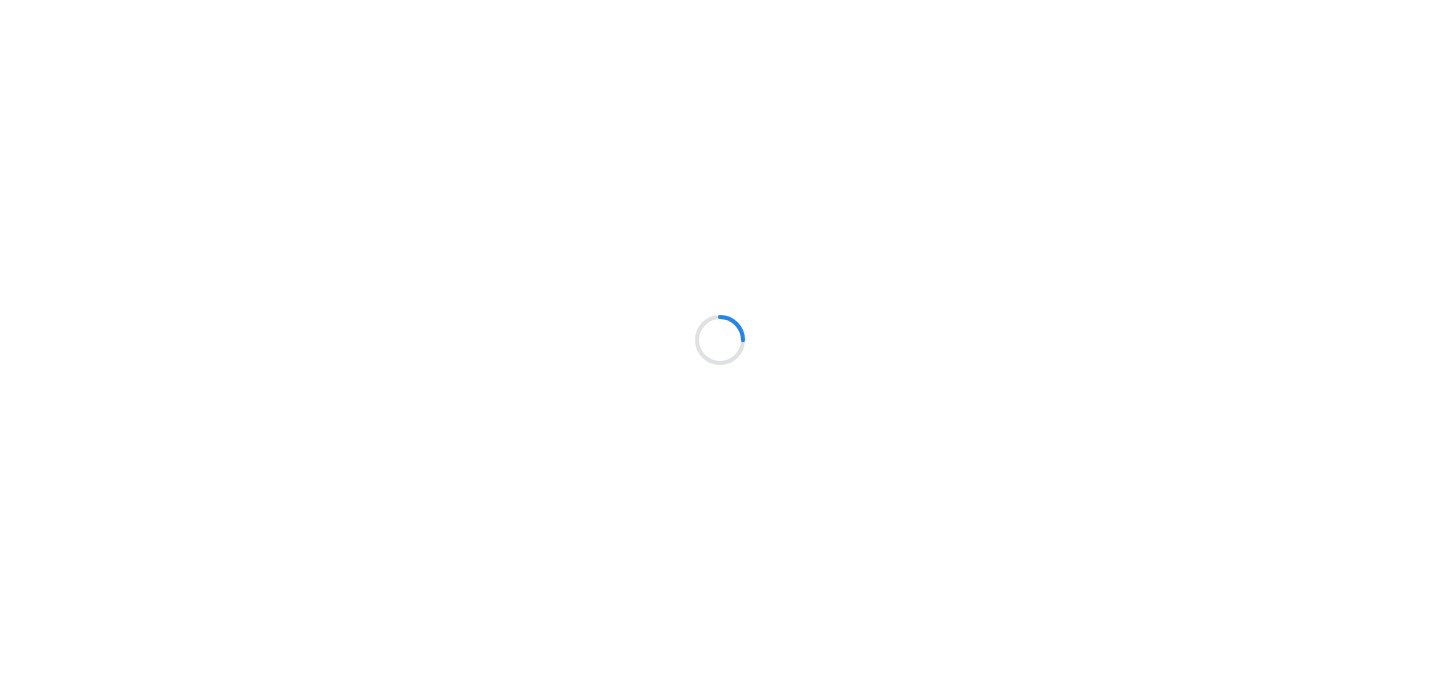 scroll, scrollTop: 0, scrollLeft: 0, axis: both 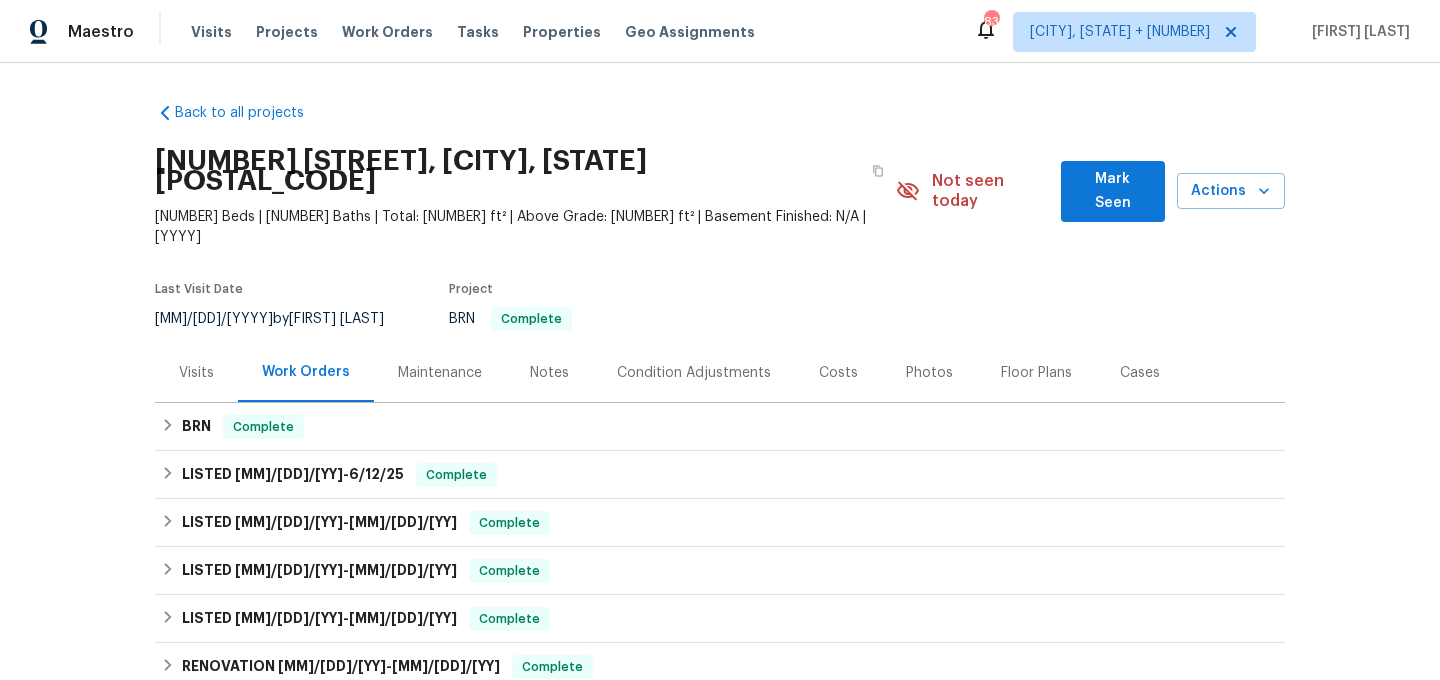 click on "Maintenance" at bounding box center (196, 373) 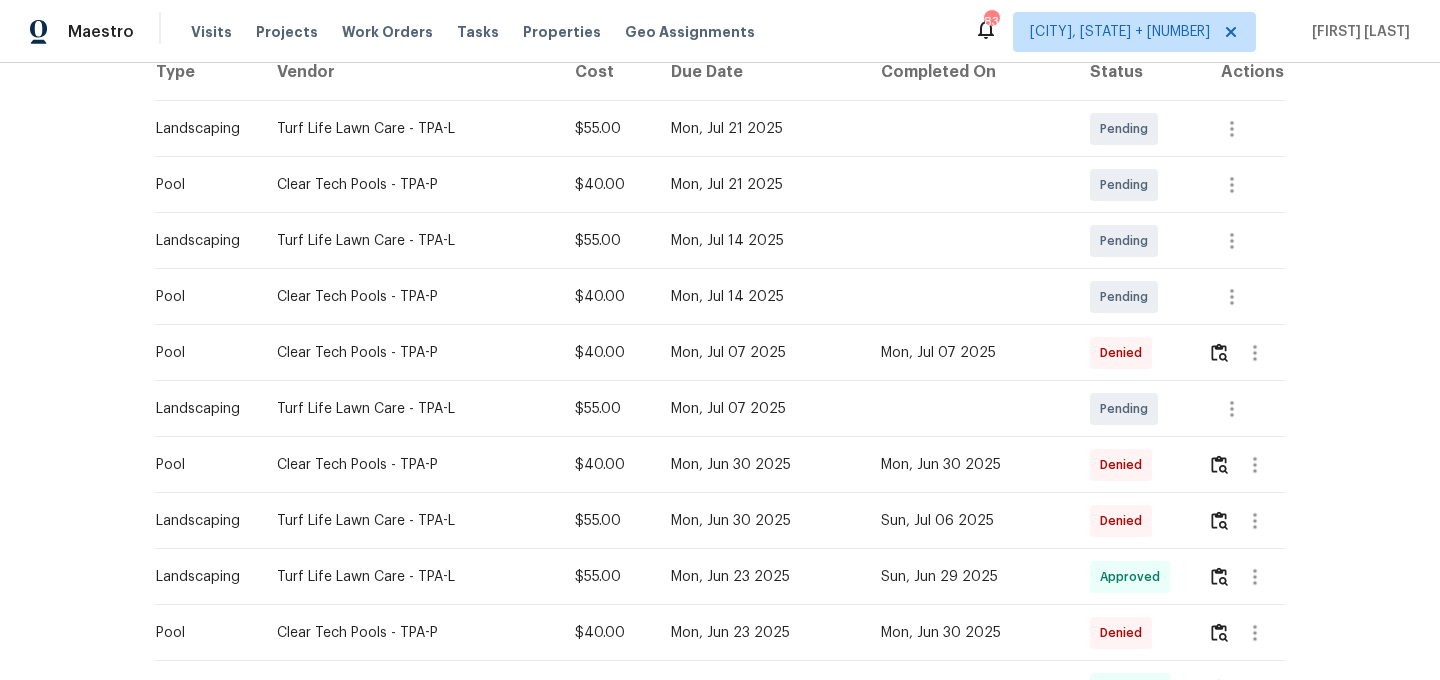 scroll, scrollTop: 393, scrollLeft: 0, axis: vertical 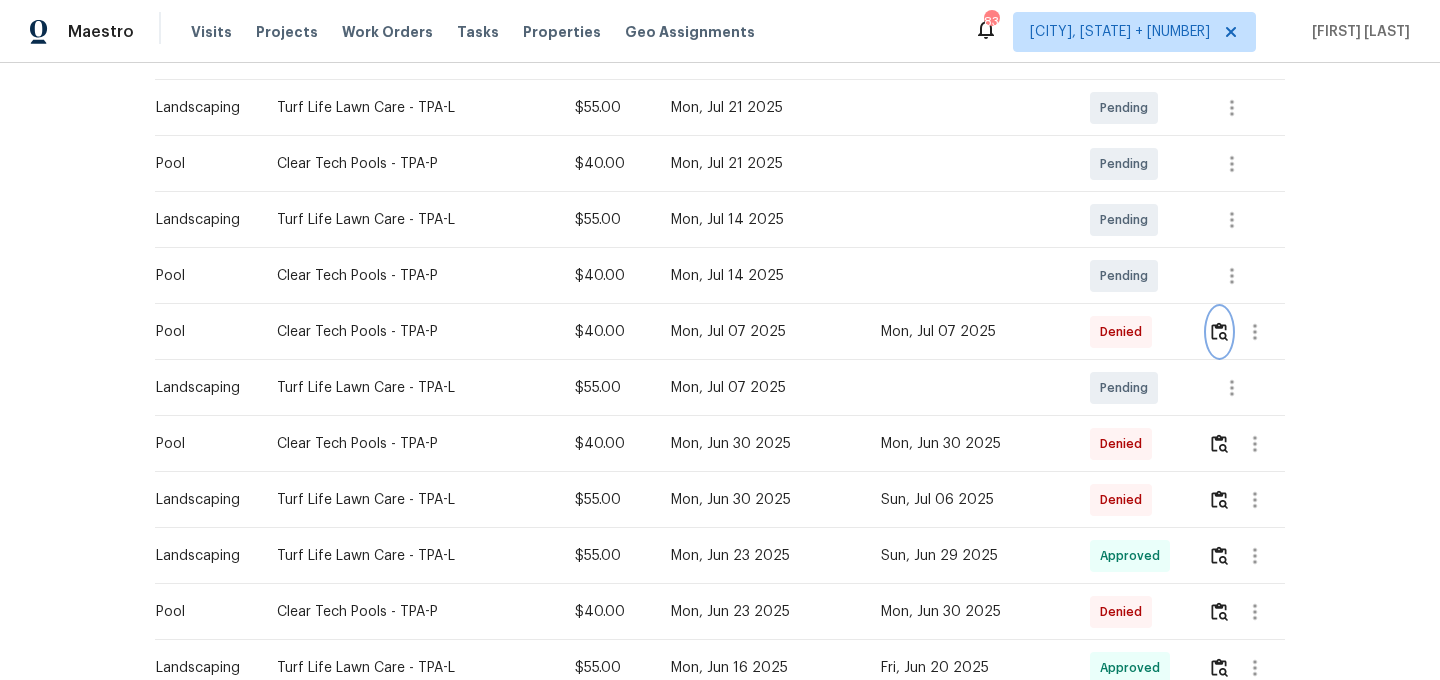 click at bounding box center (1219, 332) 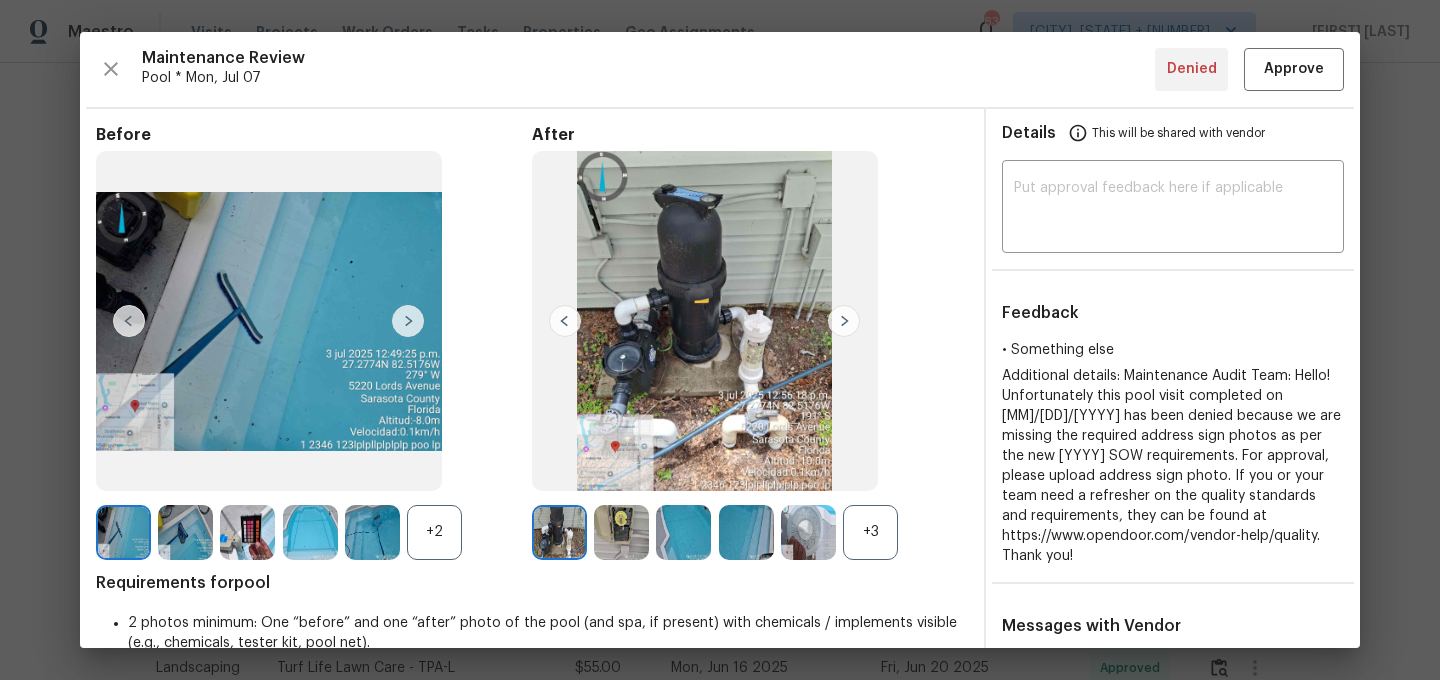 click on "+3" at bounding box center [434, 532] 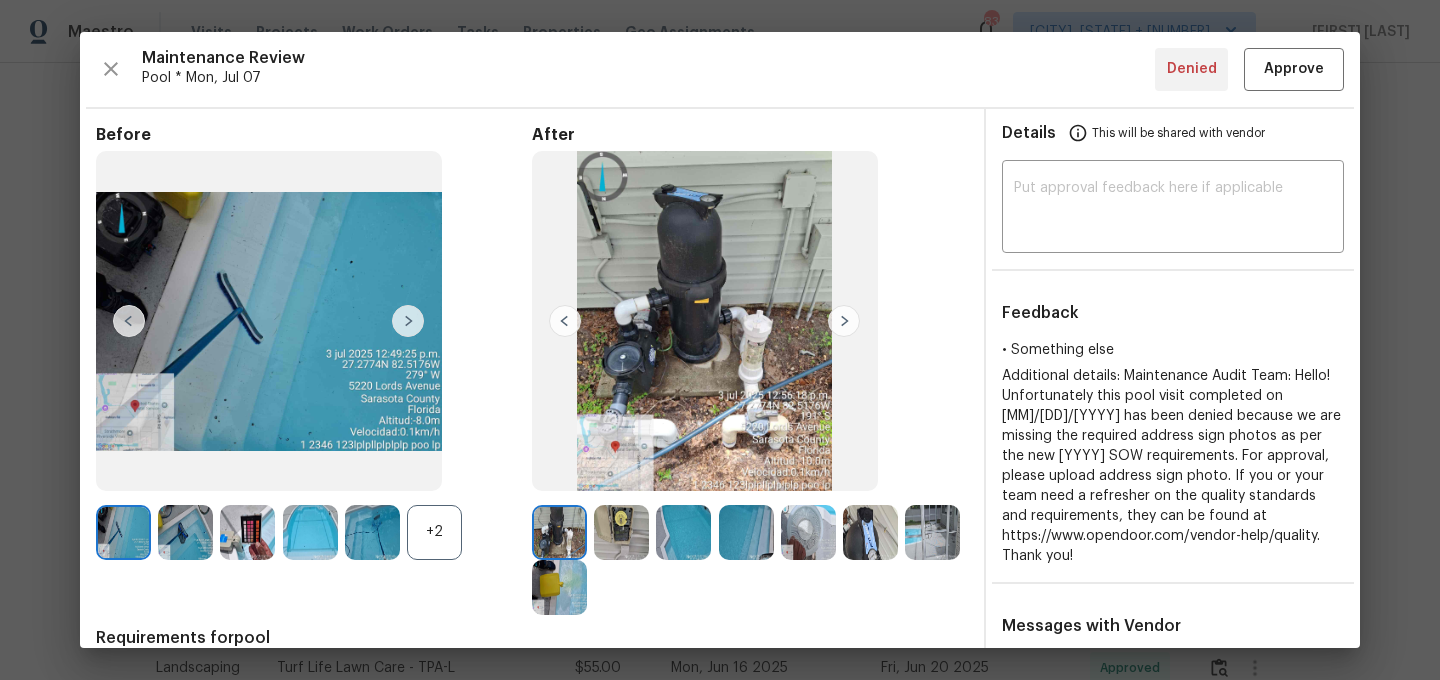 click on "+2" at bounding box center (434, 532) 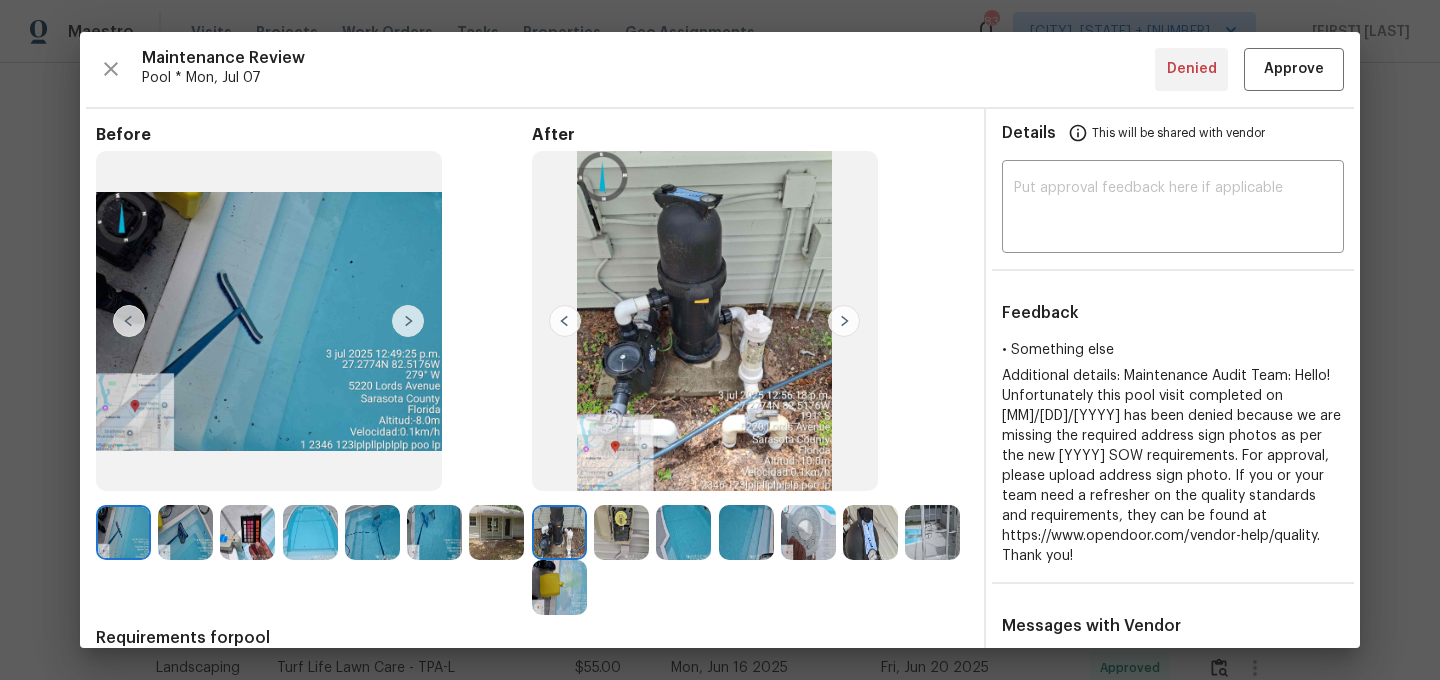 click at bounding box center [247, 532] 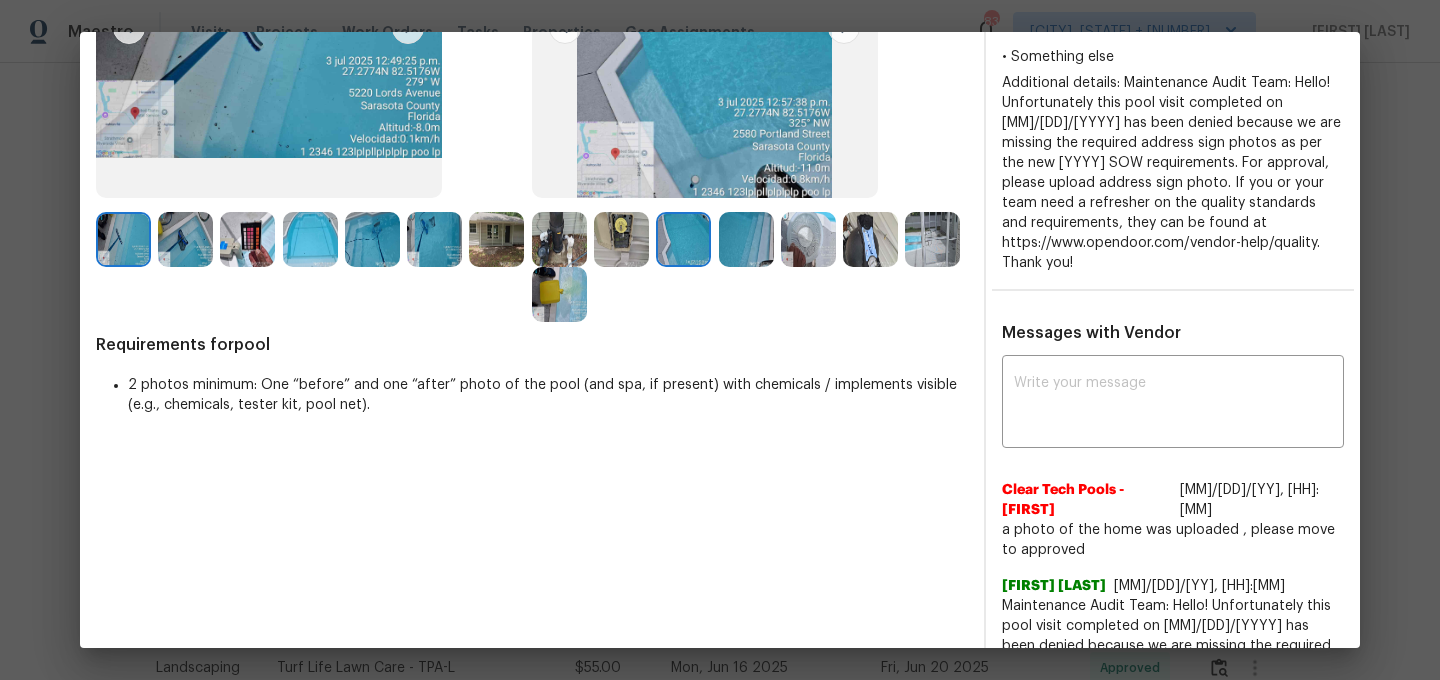 scroll, scrollTop: 202, scrollLeft: 0, axis: vertical 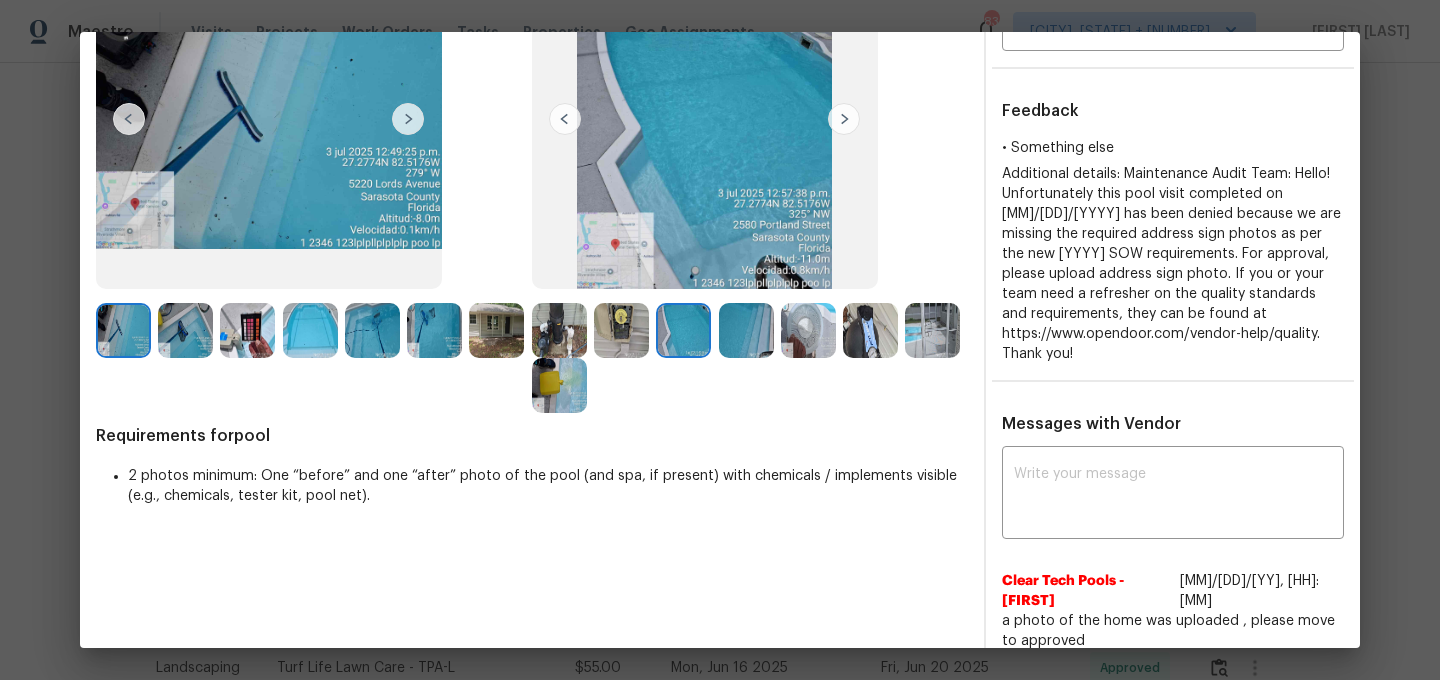 click at bounding box center [496, 330] 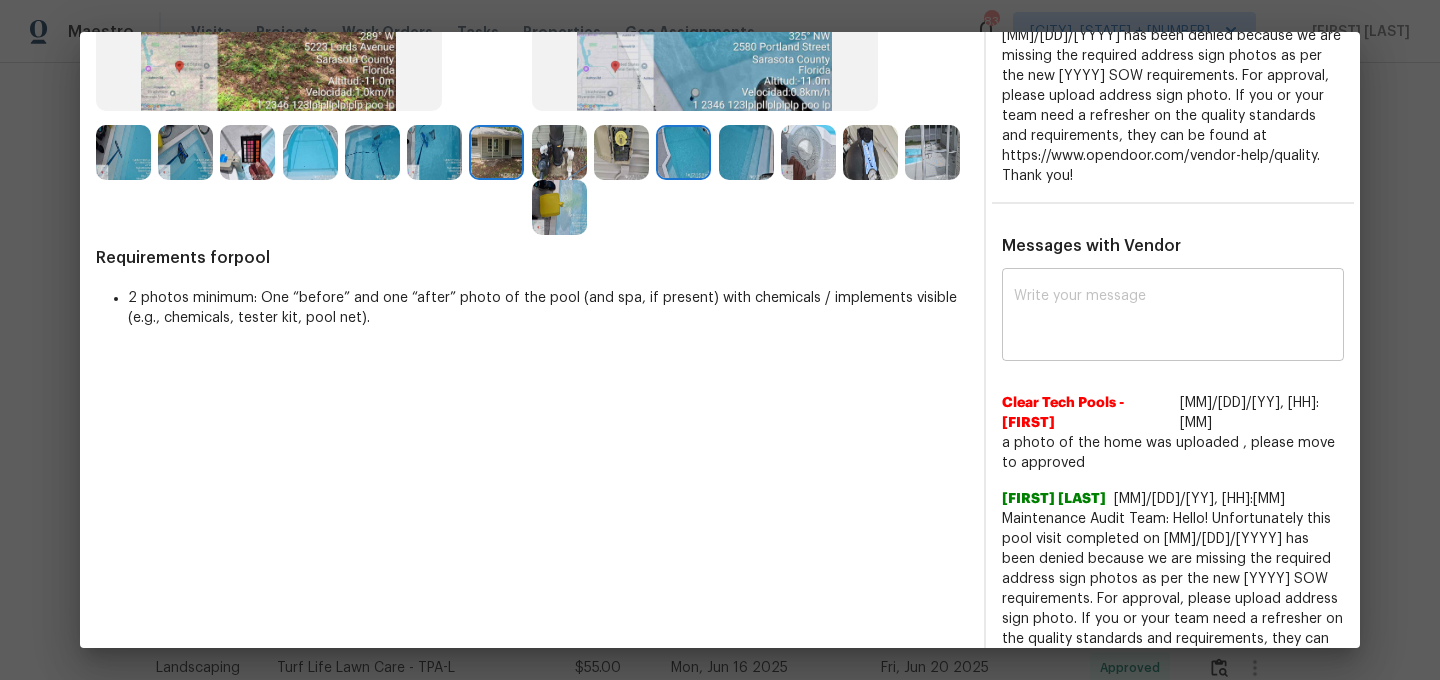 scroll, scrollTop: 447, scrollLeft: 0, axis: vertical 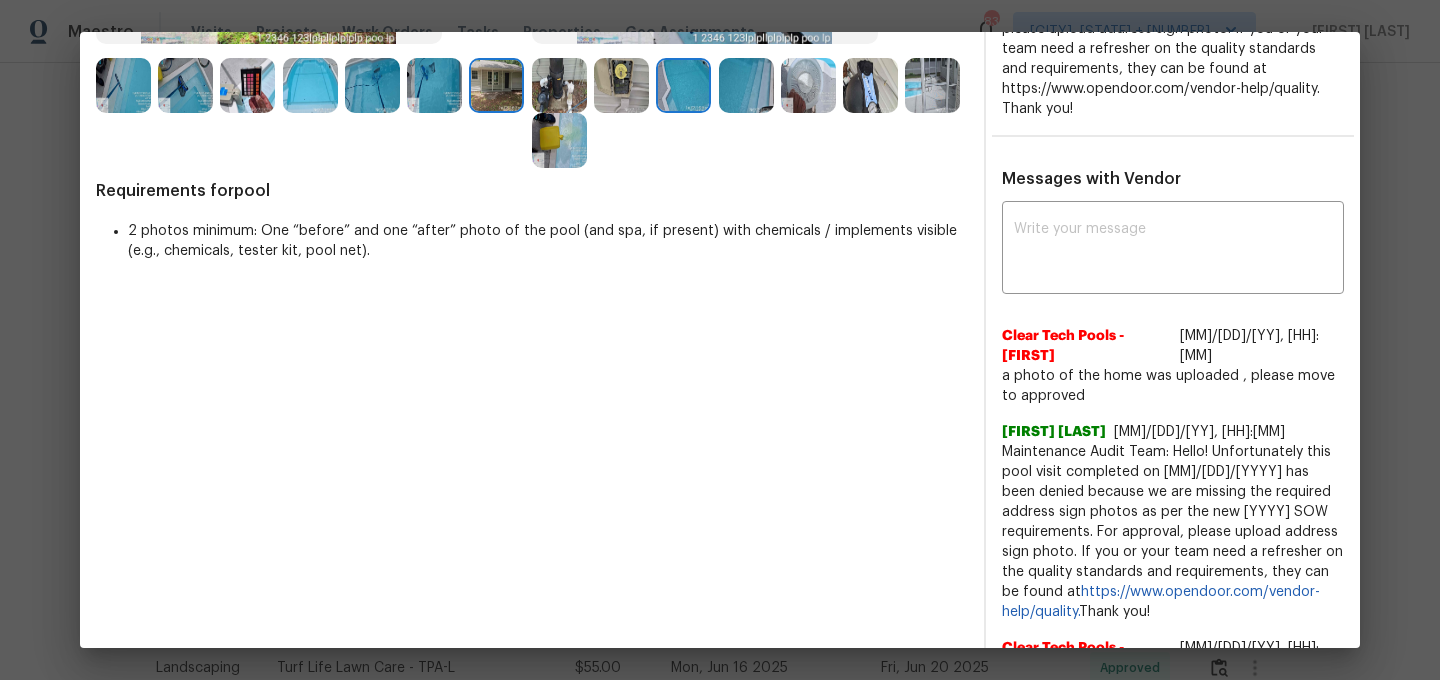 click on "Maintenance Audit Team: Hello! Unfortunately this pool visit completed on 07/07/2025 has been denied because we are missing the required address sign photos as per the new 2025 SOW requirements. For approval, please upload address sign photo. If you or your team need a refresher on the quality standards and requirements, they can be found at  https://www.opendoor.com/vendor-help/quality.  Thank you!" at bounding box center (1173, 386) 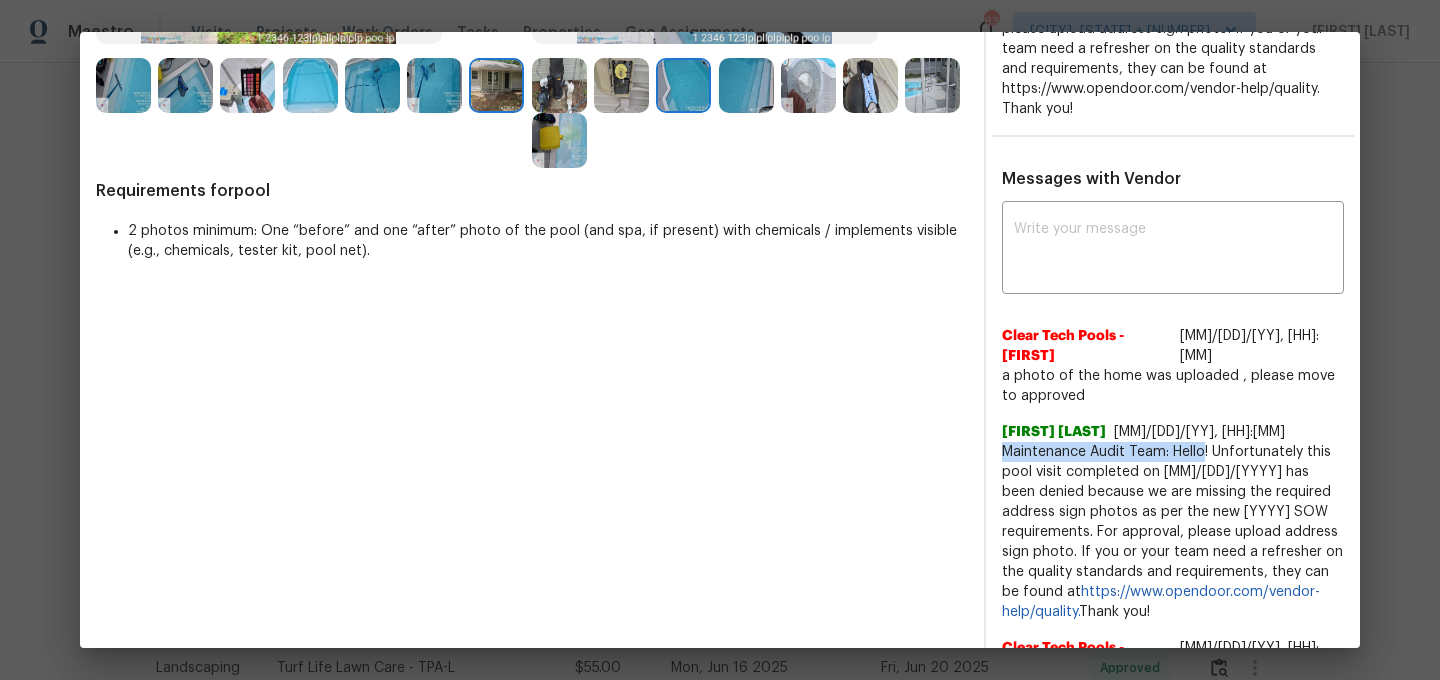 drag, startPoint x: 1053, startPoint y: 427, endPoint x: 1192, endPoint y: 428, distance: 139.0036 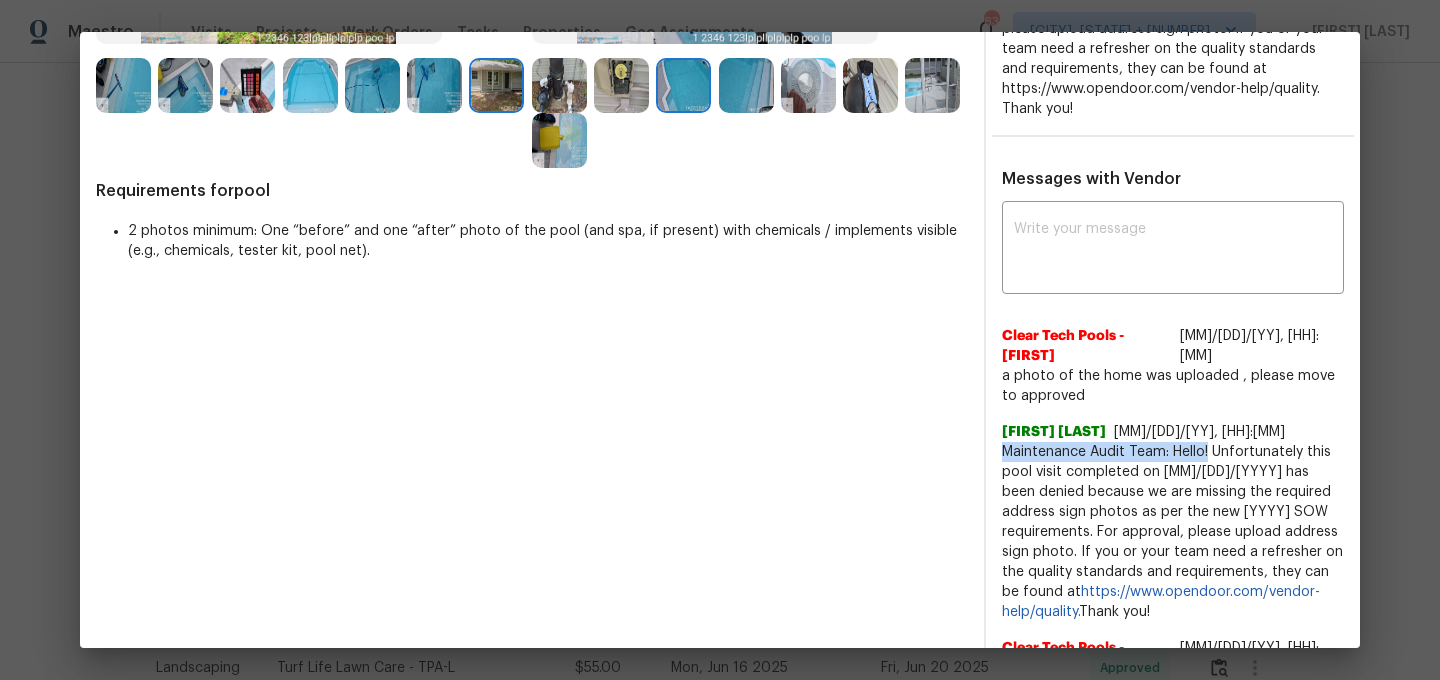 copy on "Maintenance Audit Team: Hello!" 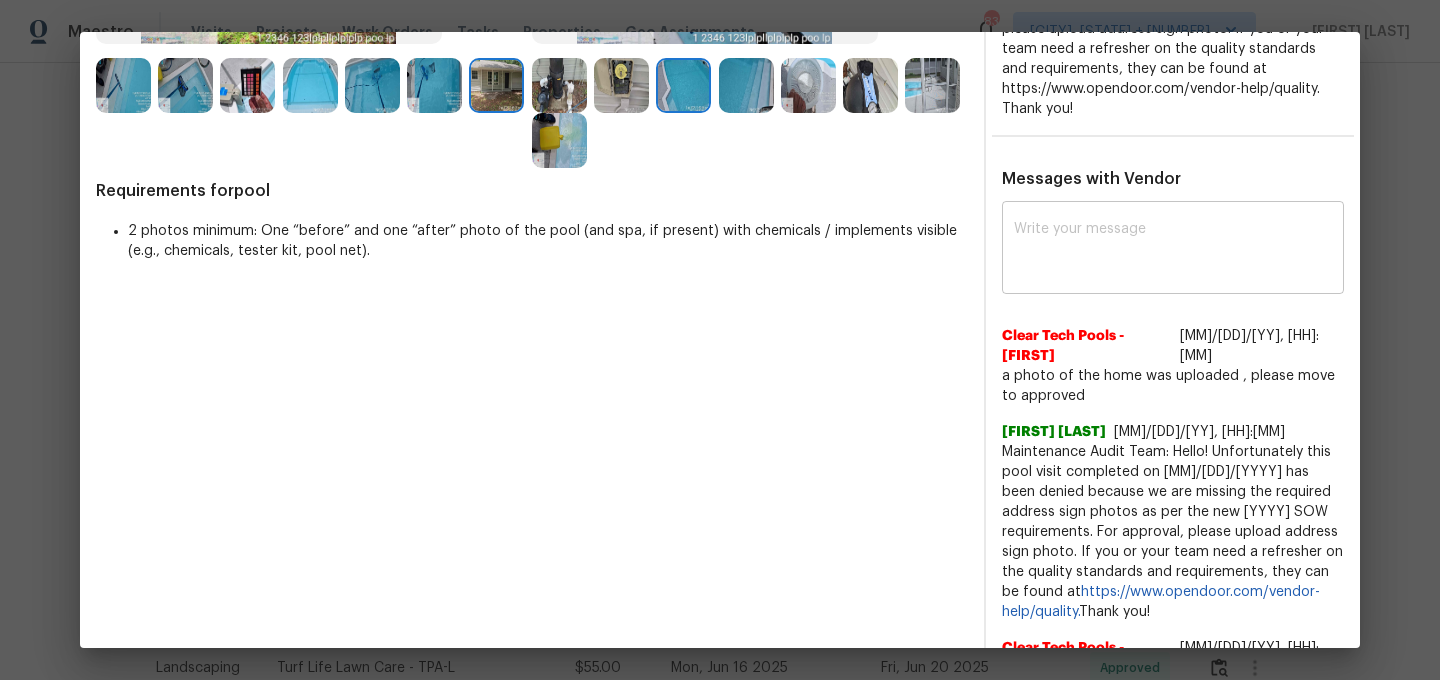 click on "x ​" at bounding box center (1173, 250) 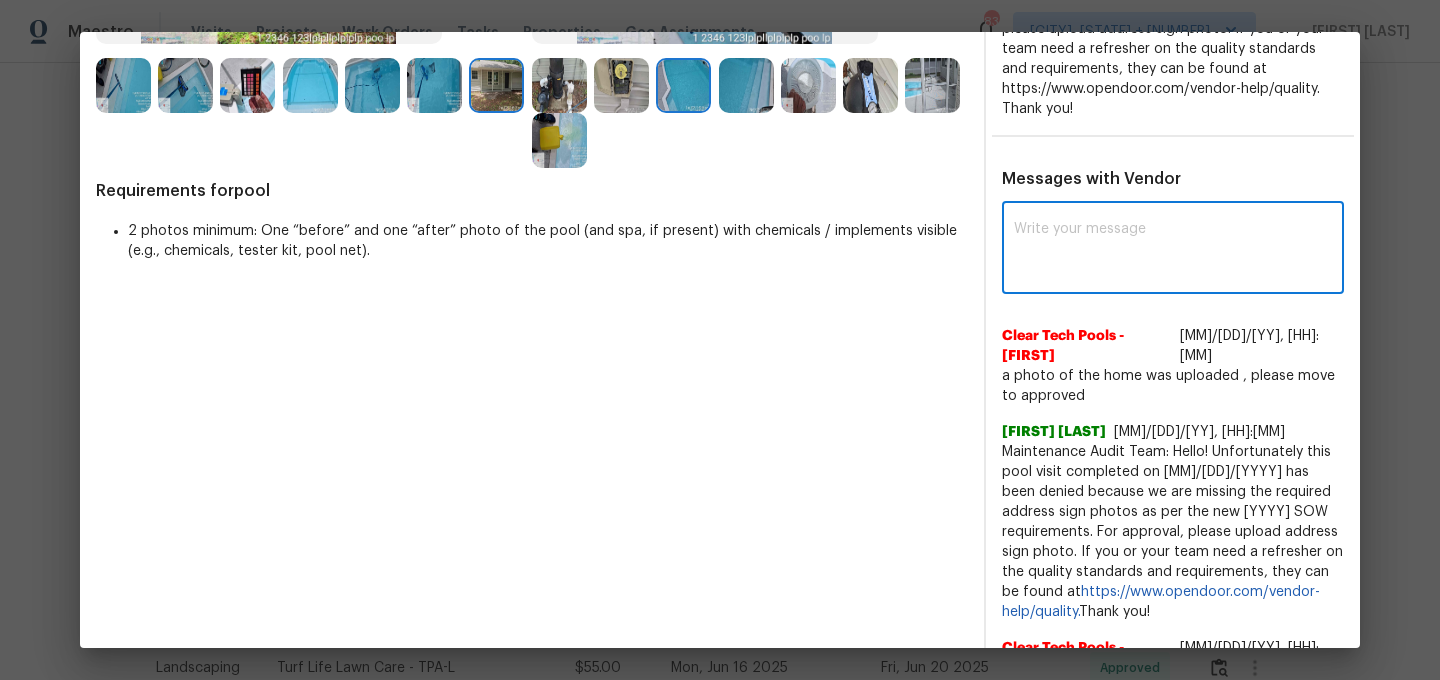 paste on "Maintenance Audit Team: Hello!" 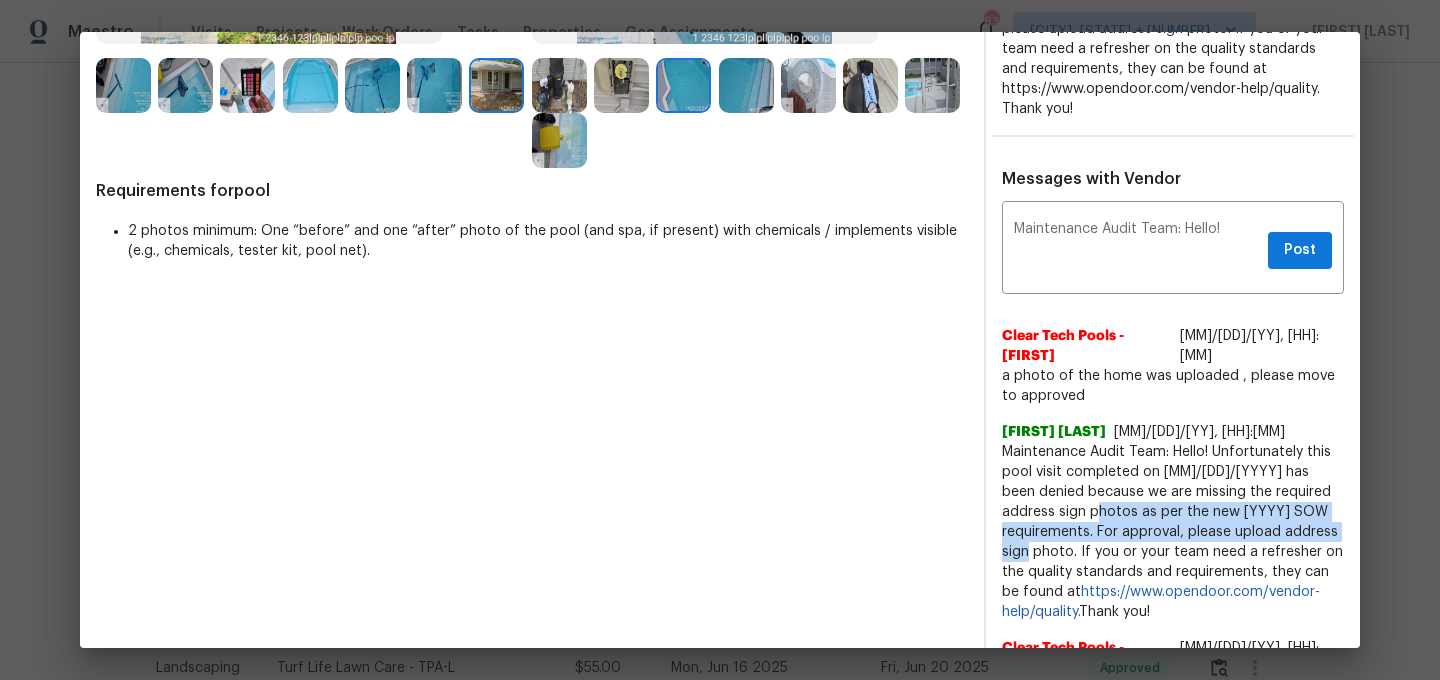 drag, startPoint x: 1141, startPoint y: 493, endPoint x: 1078, endPoint y: 524, distance: 70.21396 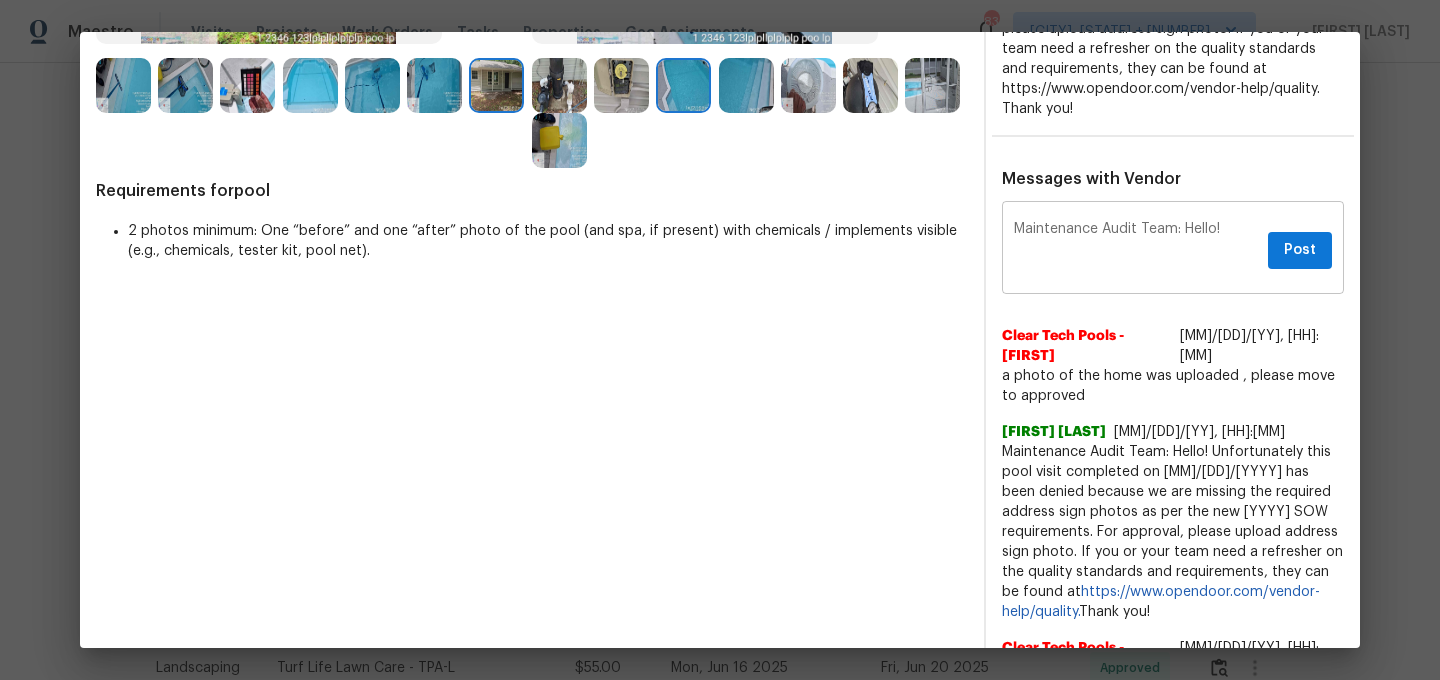 click on "Maintenance Audit Team: Hello!" at bounding box center (1137, 250) 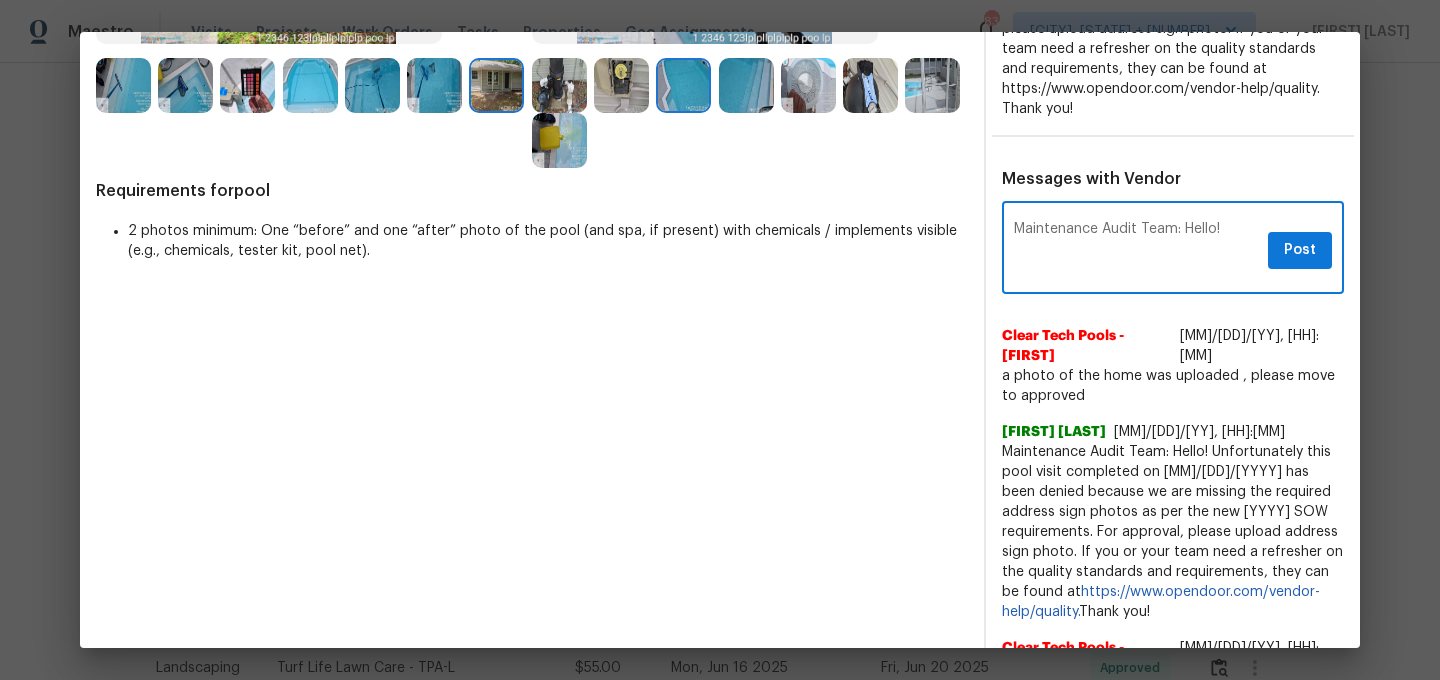 paste on "as per the new 2025 SOW requirements. For approval, please upload address sign photo." 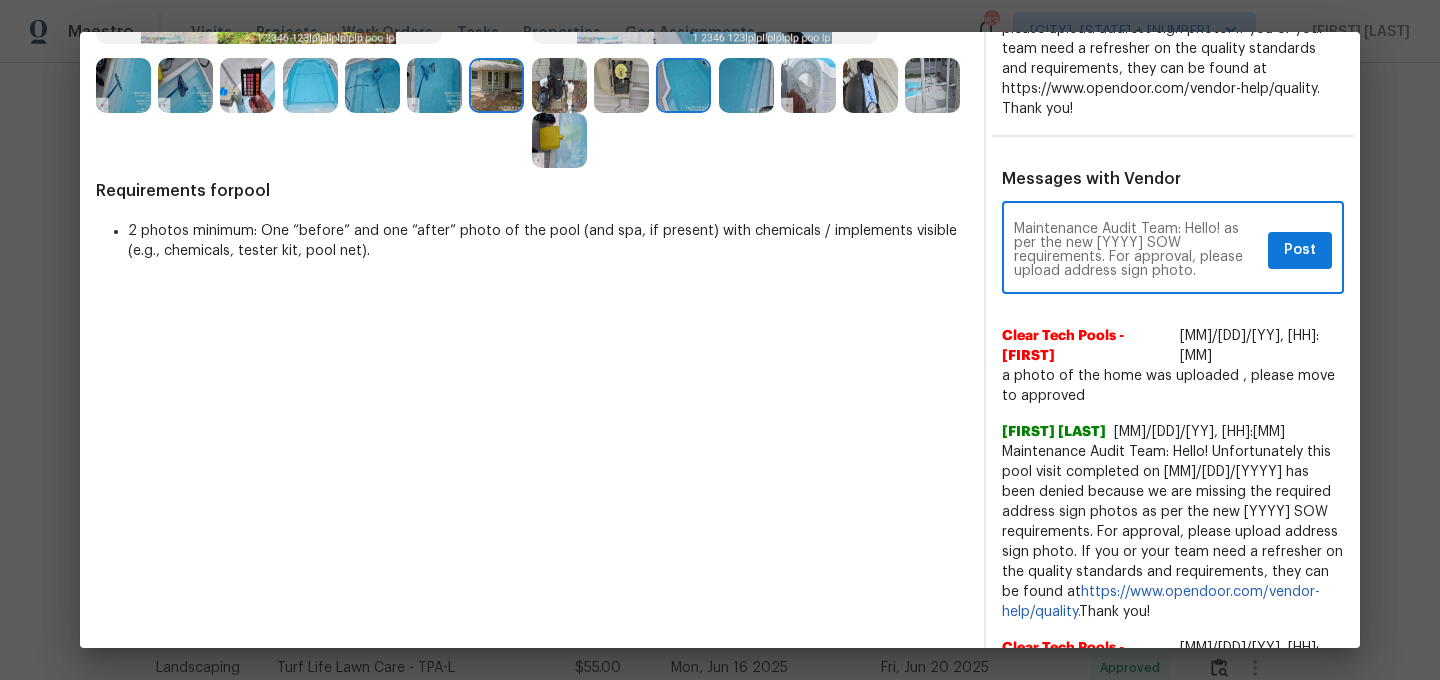 click on "Maintenance Audit Team: Hello! as per the new 2025 SOW requirements. For approval, please upload address sign photo." at bounding box center (1137, 250) 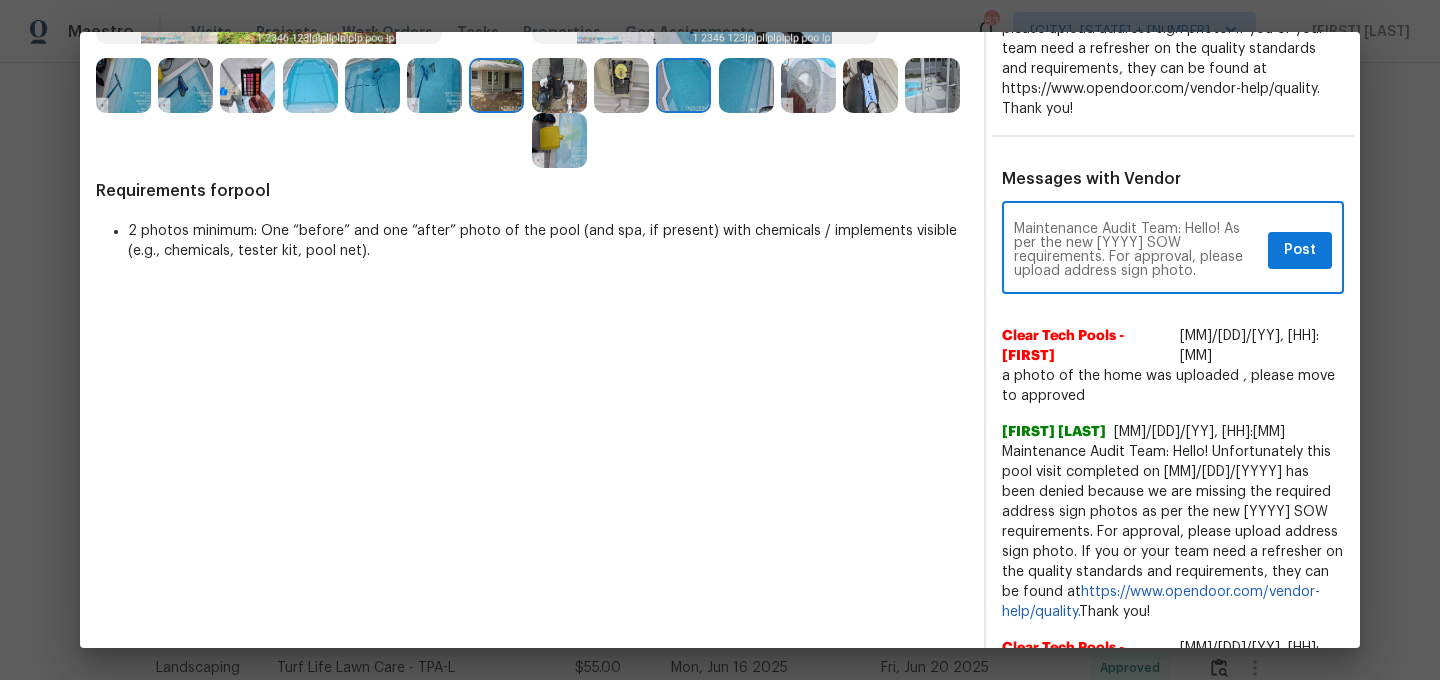 type on "Maintenance Audit Team: Hello! As per the new 2025 SOW requirements. For approval, please upload address sign photo." 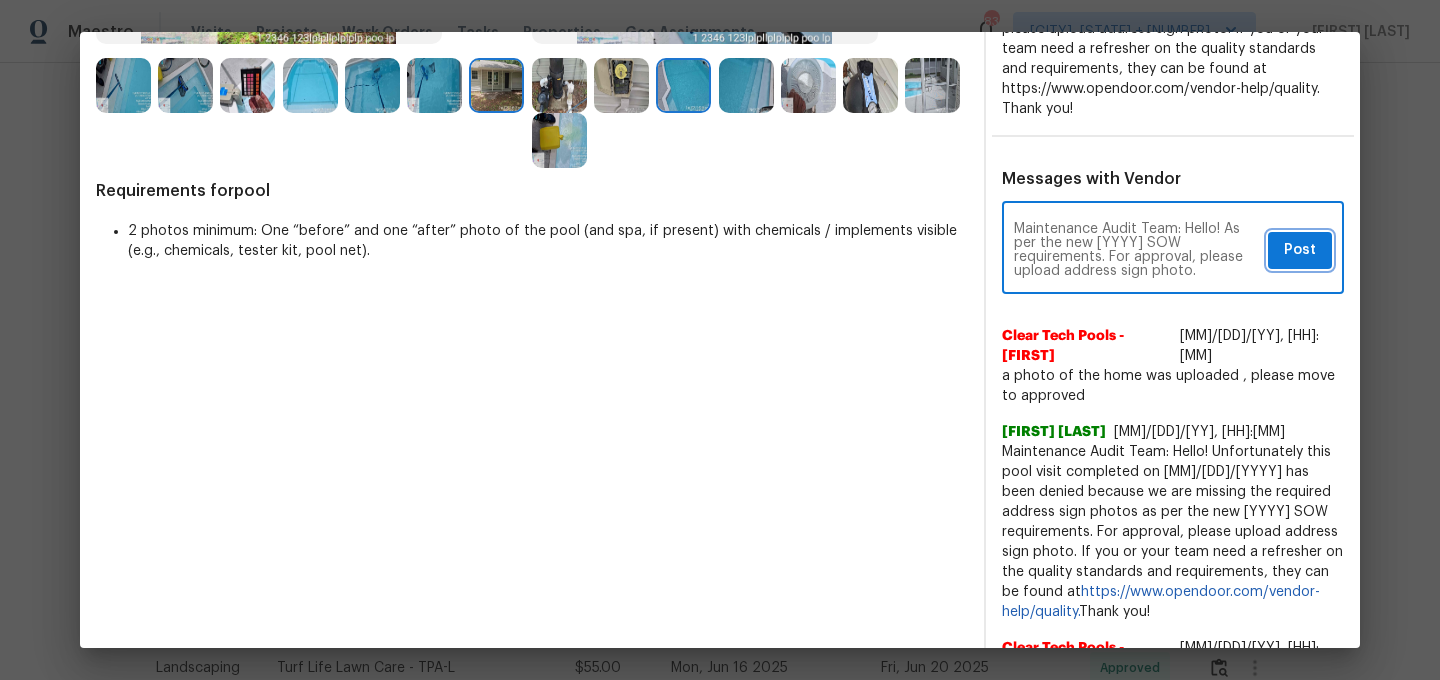 click on "Post" at bounding box center (1300, 250) 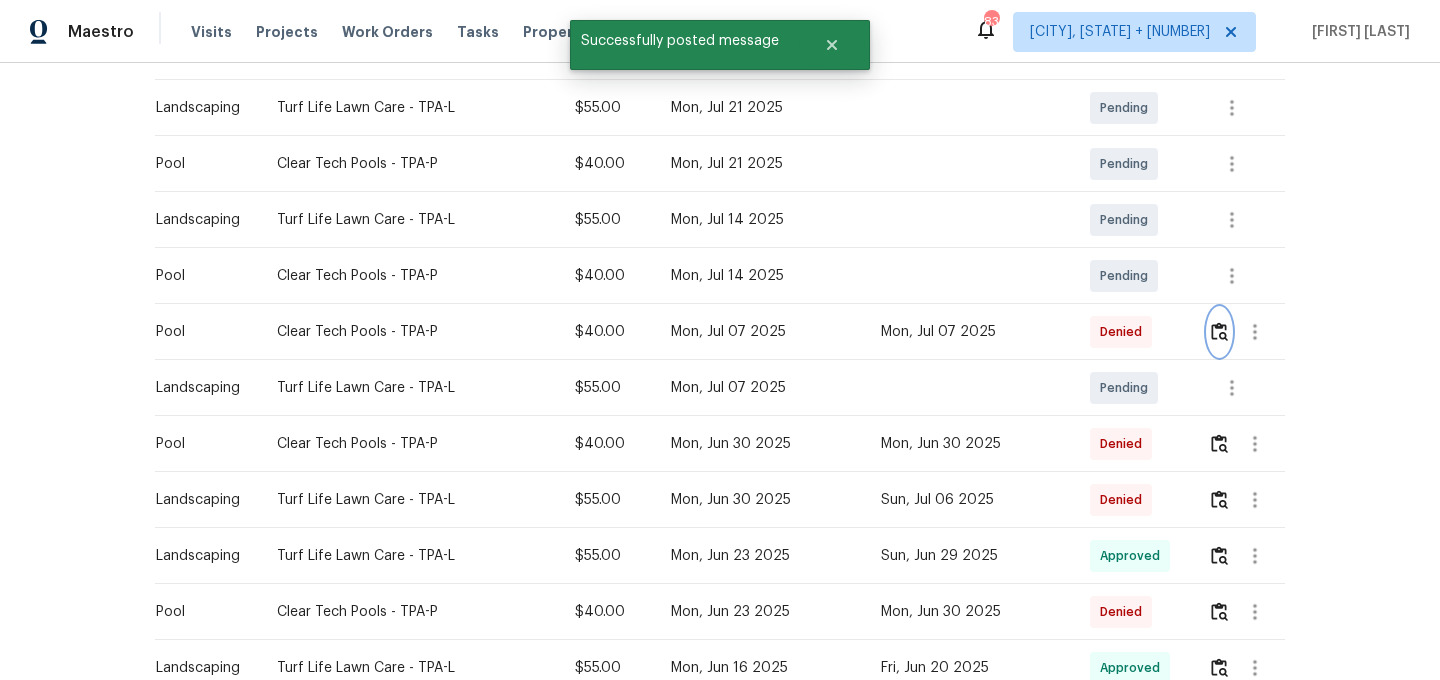 scroll, scrollTop: 0, scrollLeft: 0, axis: both 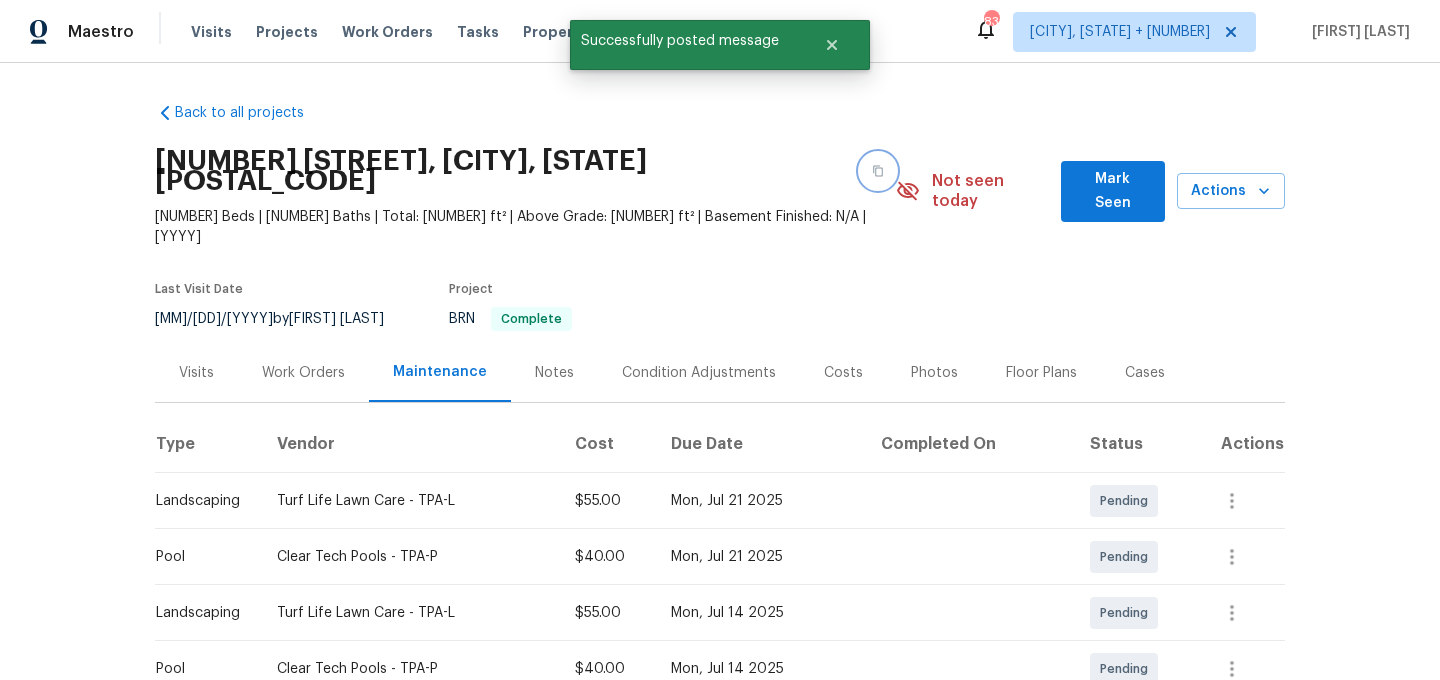 click at bounding box center (878, 171) 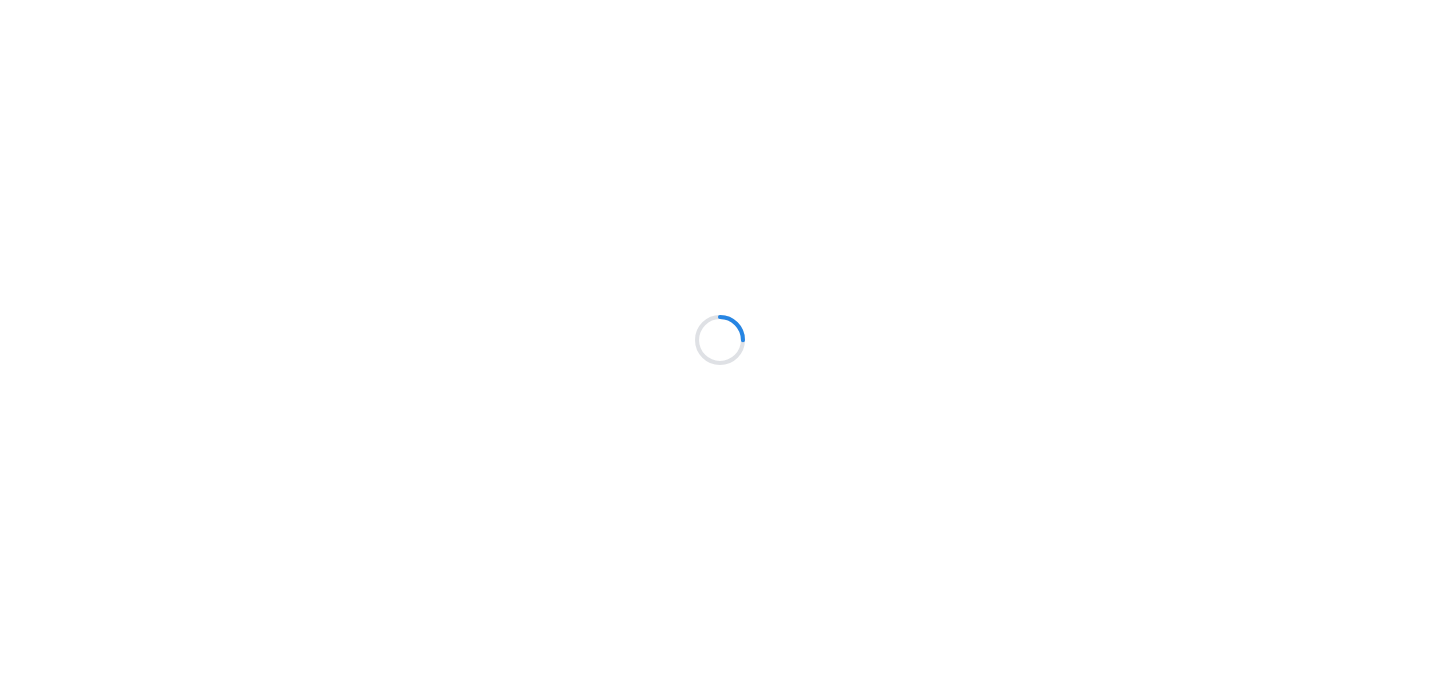 scroll, scrollTop: 0, scrollLeft: 0, axis: both 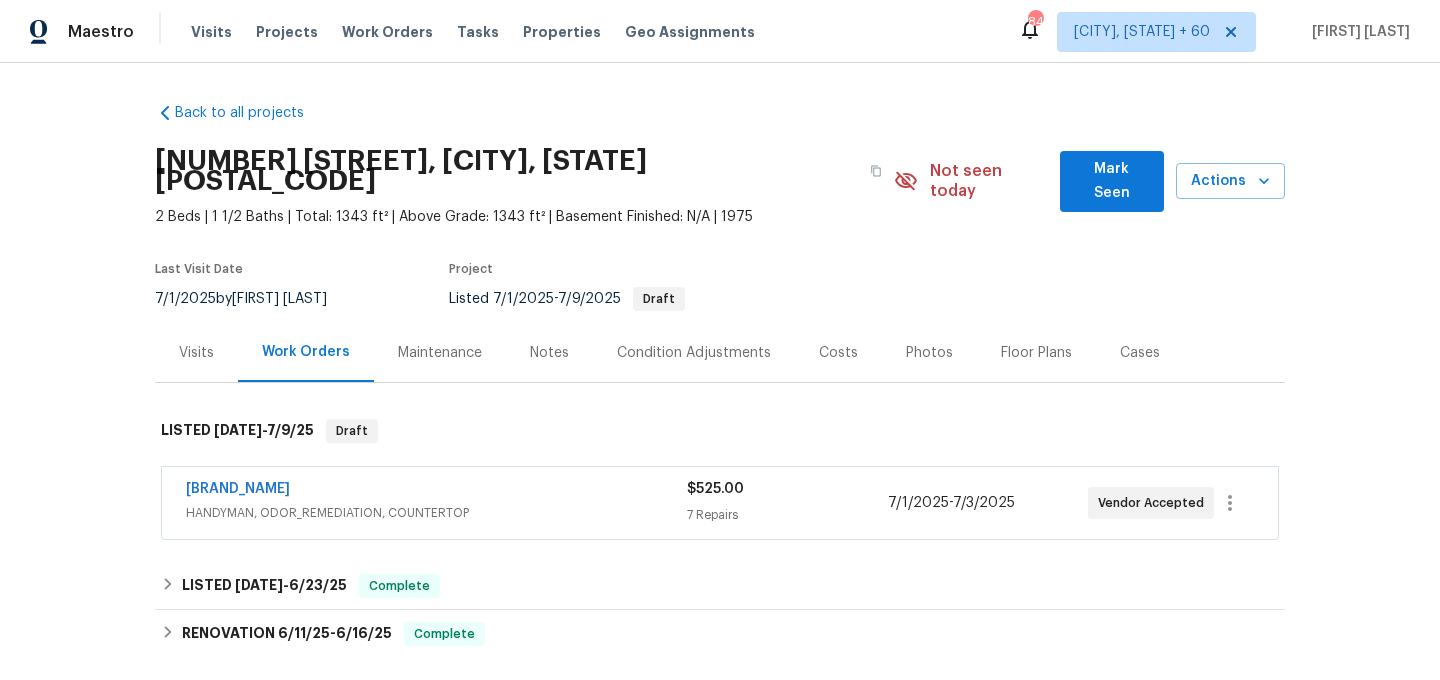click on "Maintenance" at bounding box center [196, 353] 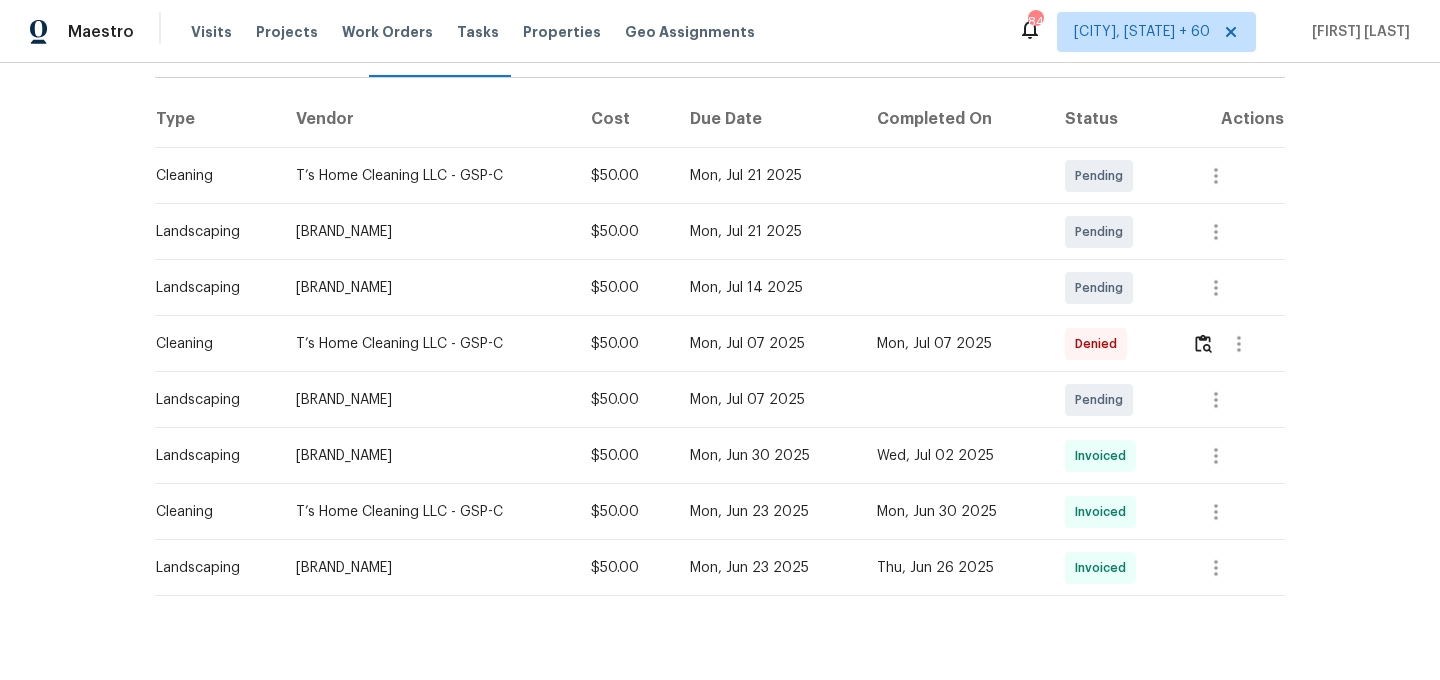 scroll, scrollTop: 313, scrollLeft: 0, axis: vertical 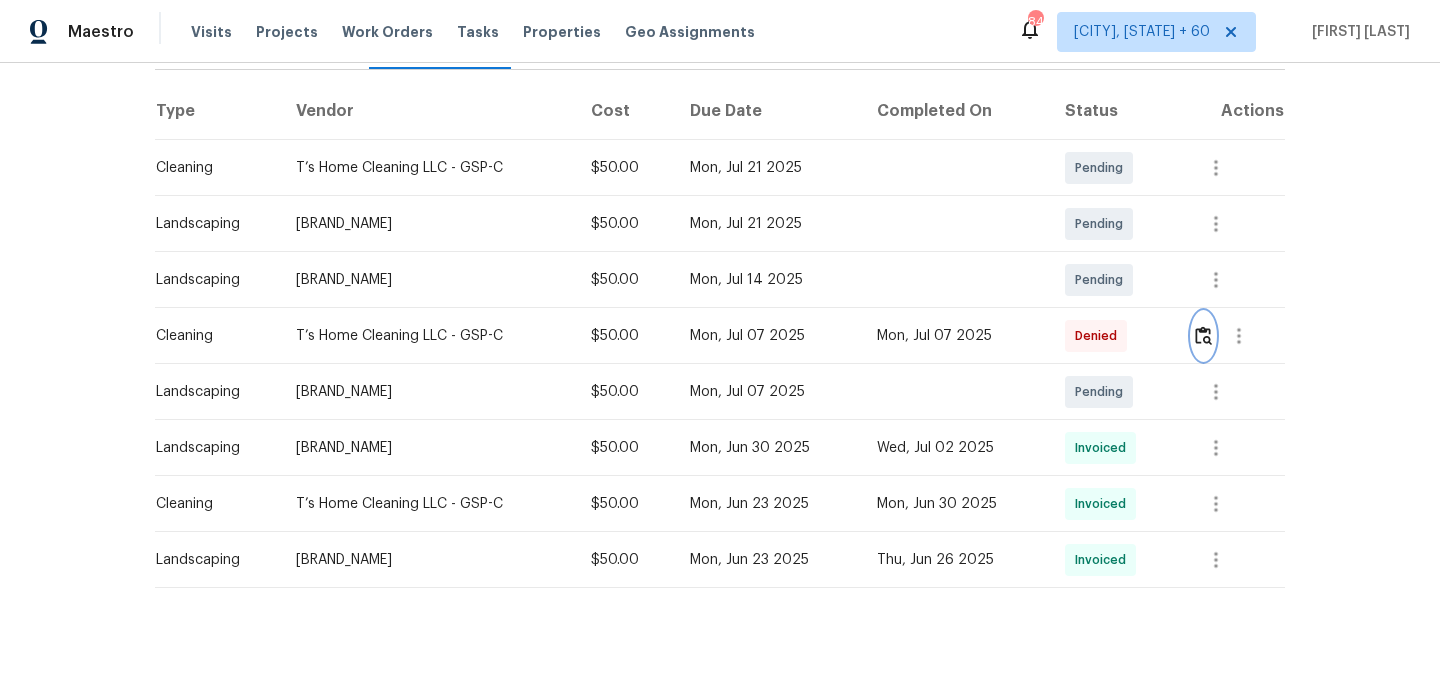 click at bounding box center (1203, 335) 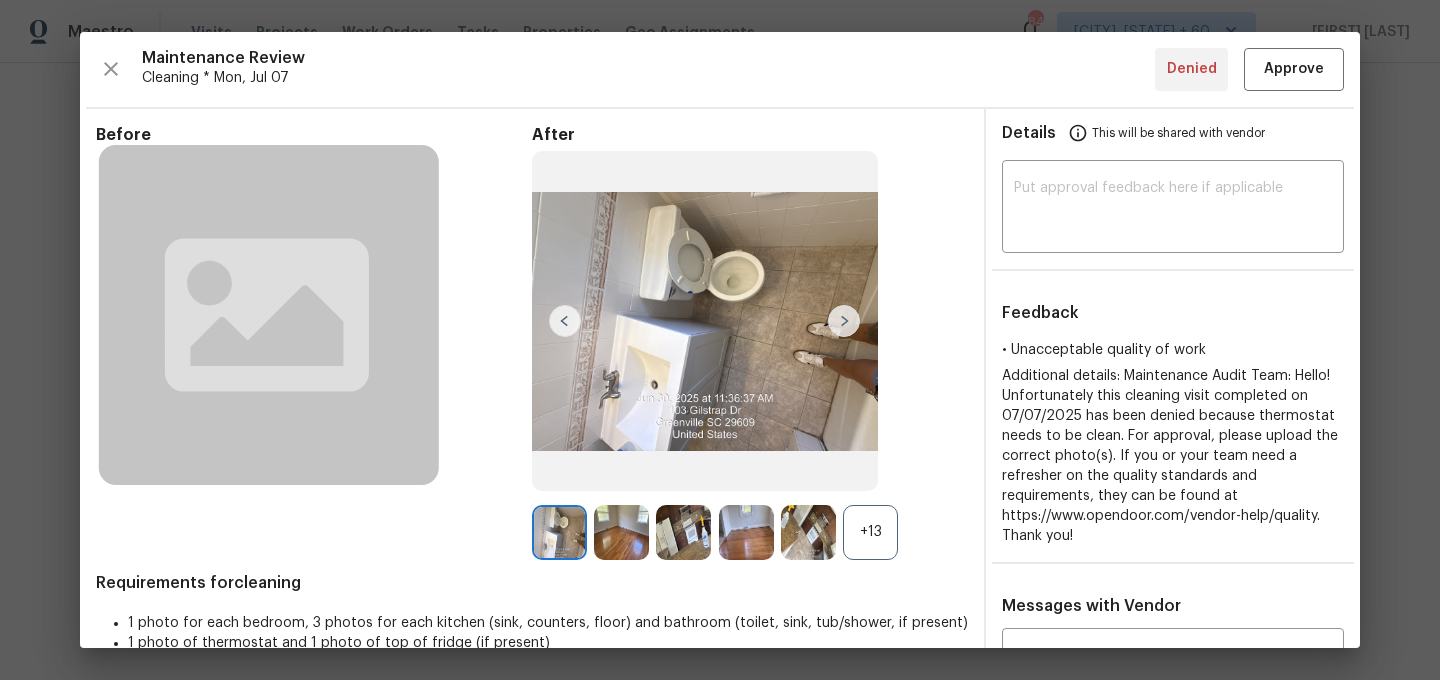 click on "+13" at bounding box center [870, 532] 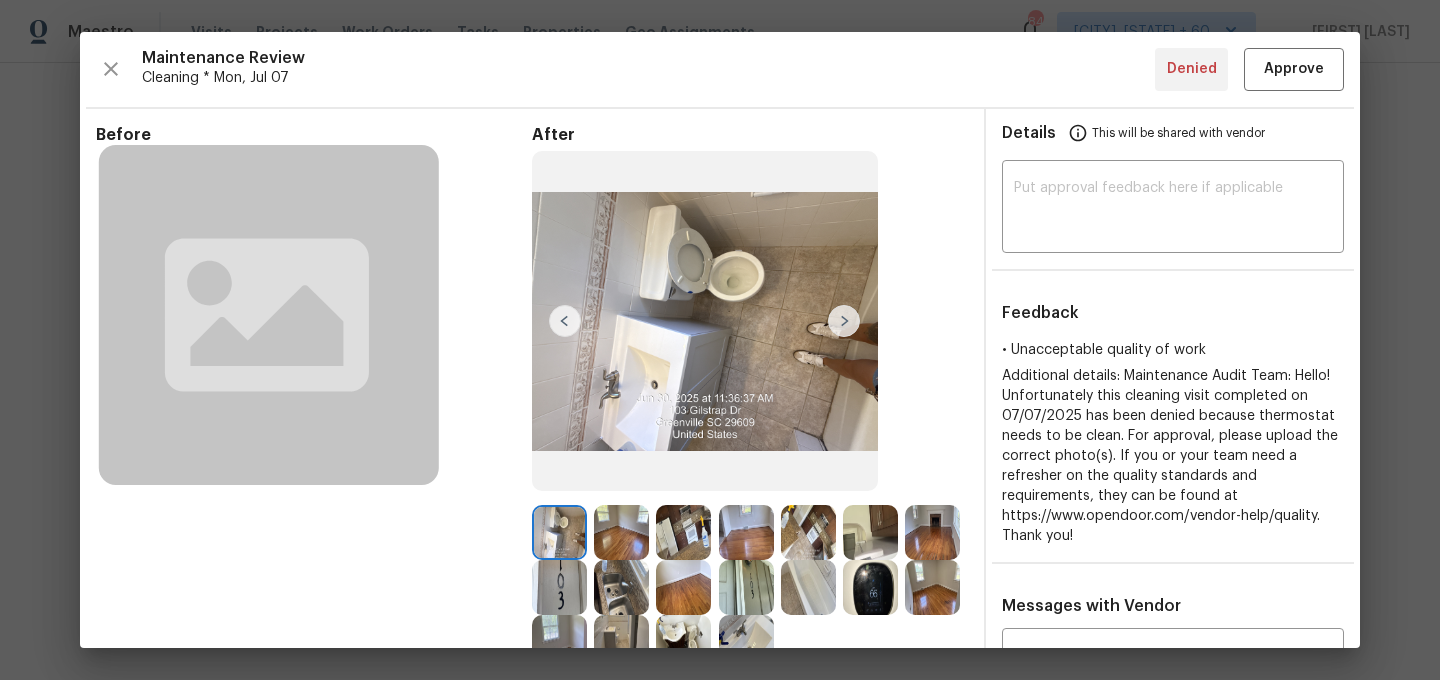 scroll, scrollTop: 215, scrollLeft: 0, axis: vertical 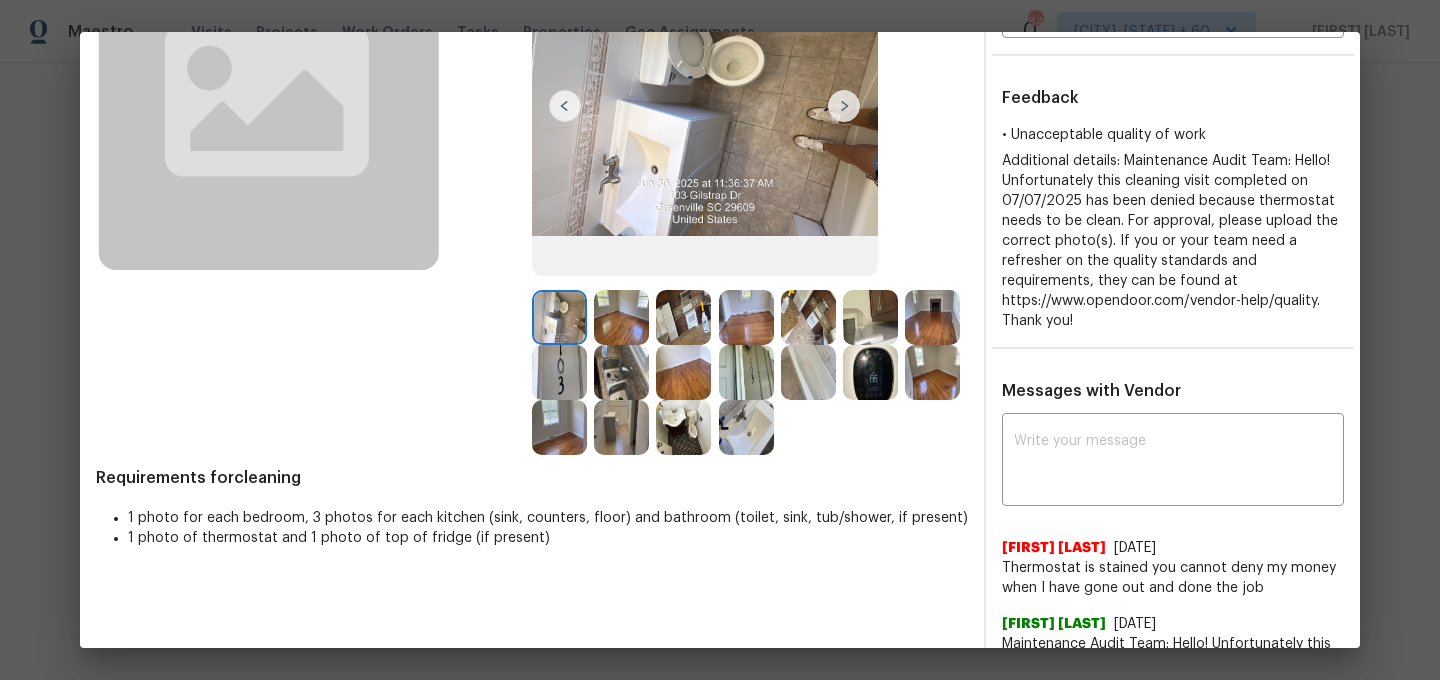 click at bounding box center (870, 372) 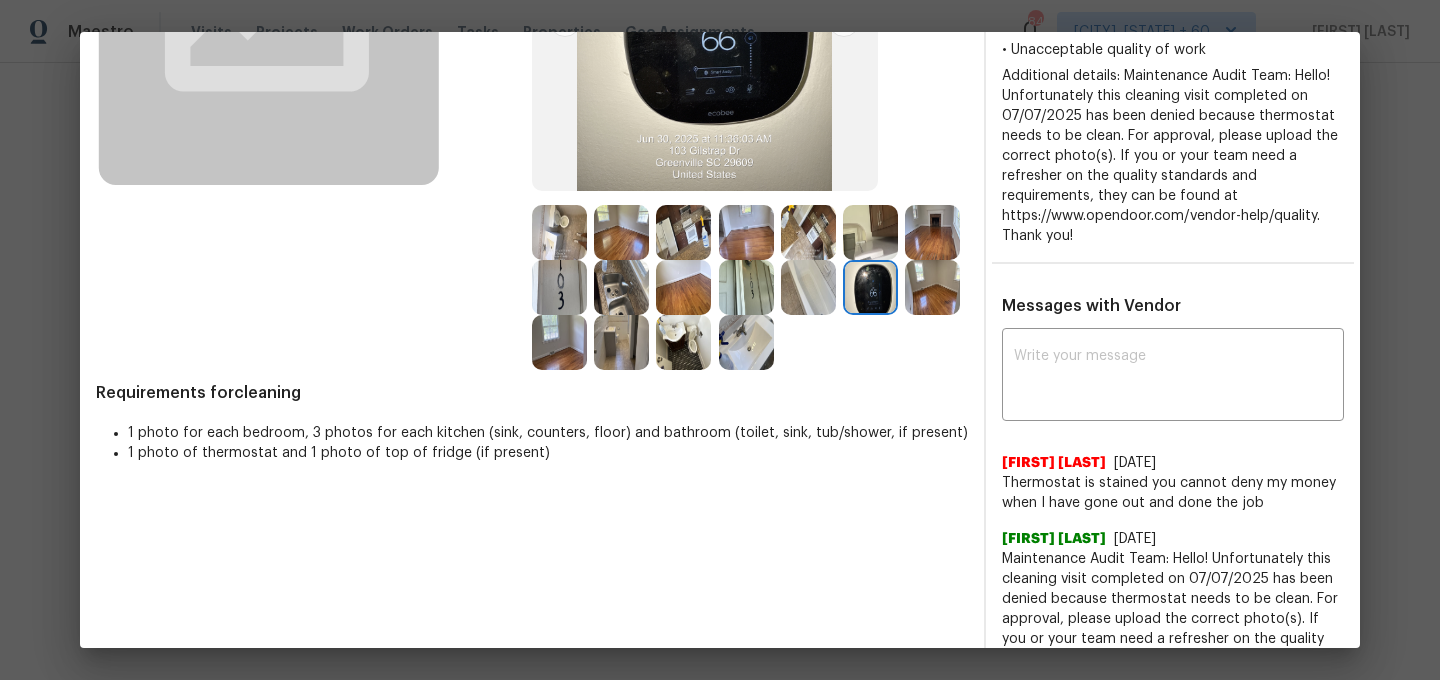 scroll, scrollTop: 278, scrollLeft: 0, axis: vertical 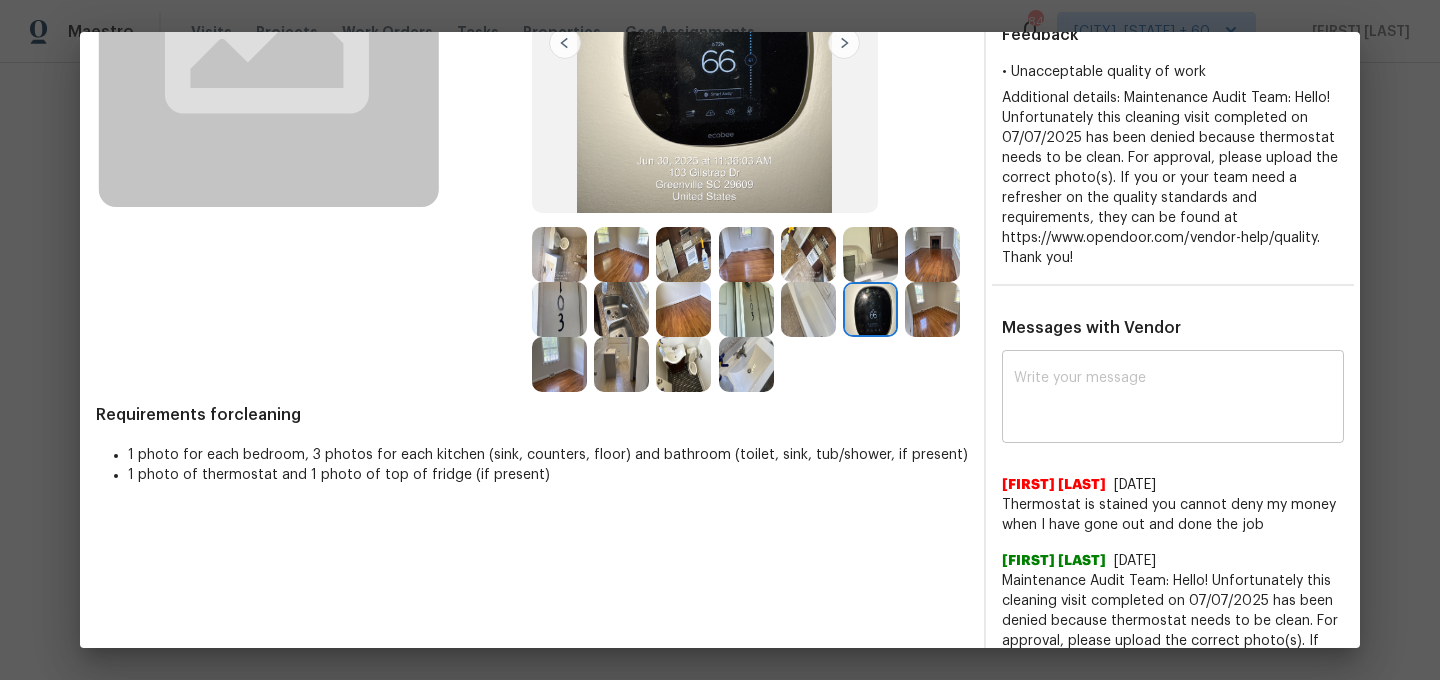 click at bounding box center [1173, 399] 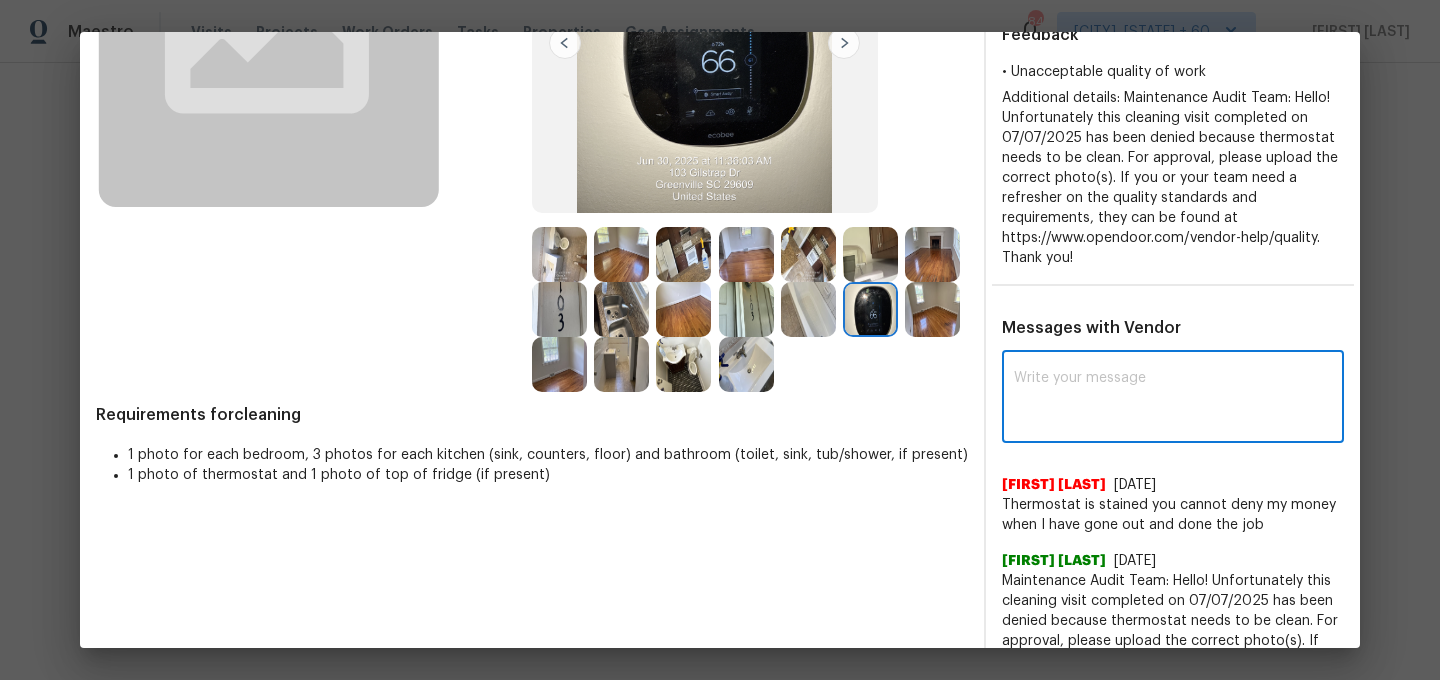 paste on "Maintenance Audit Team: Hello! Thank you for the feedback after further review this visit was approved." 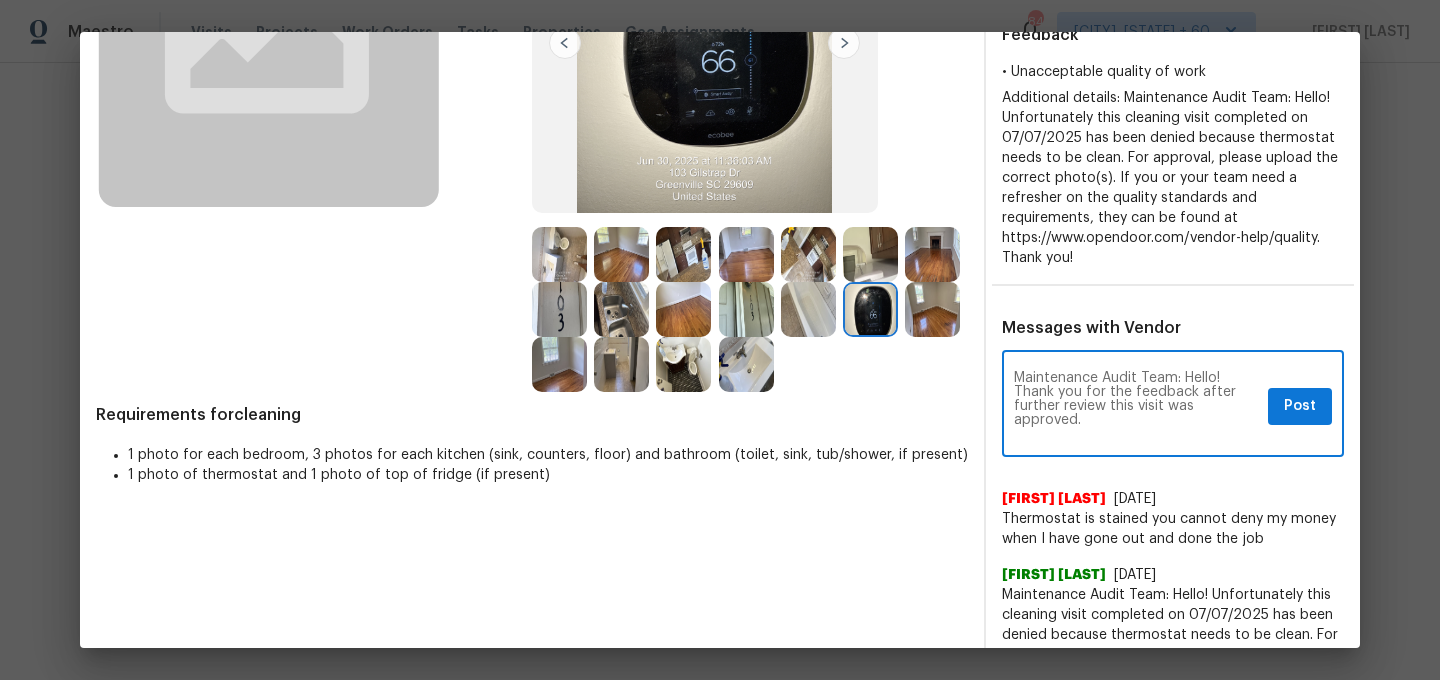 scroll, scrollTop: 0, scrollLeft: 0, axis: both 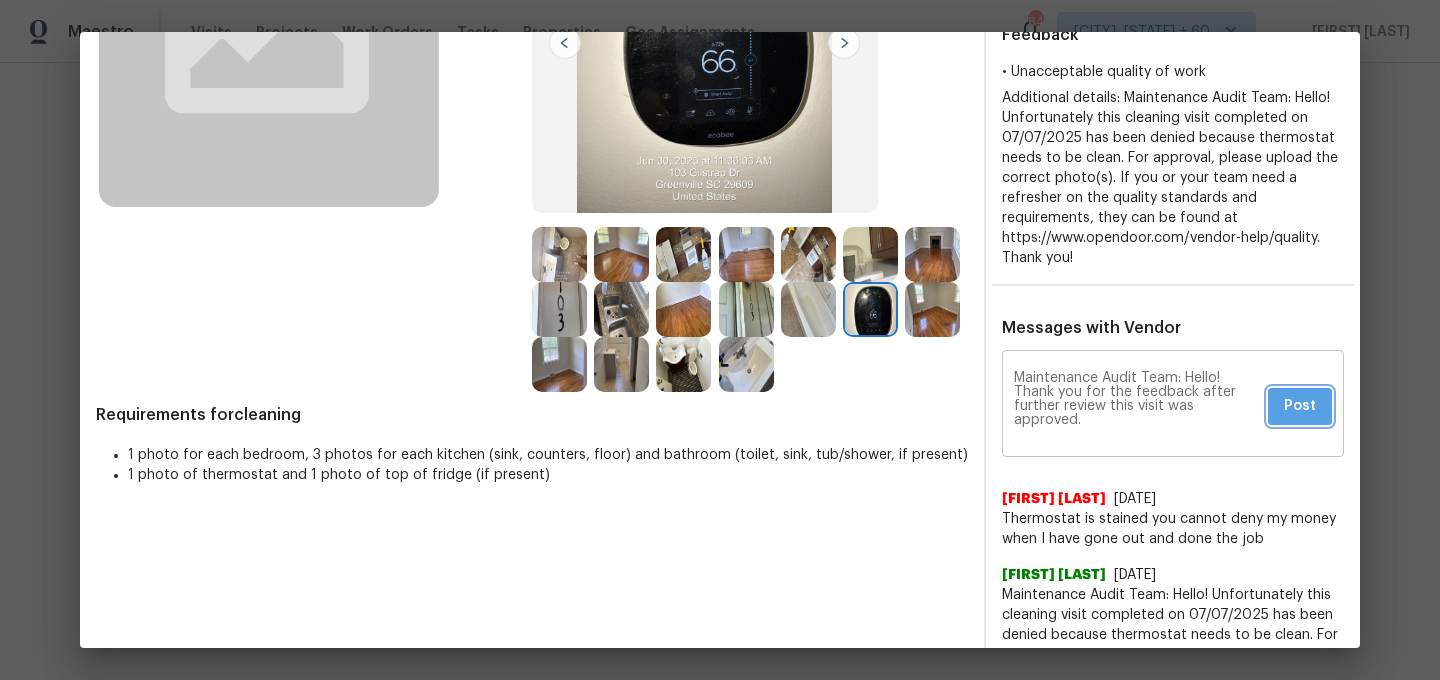 click on "Post" at bounding box center [1300, 406] 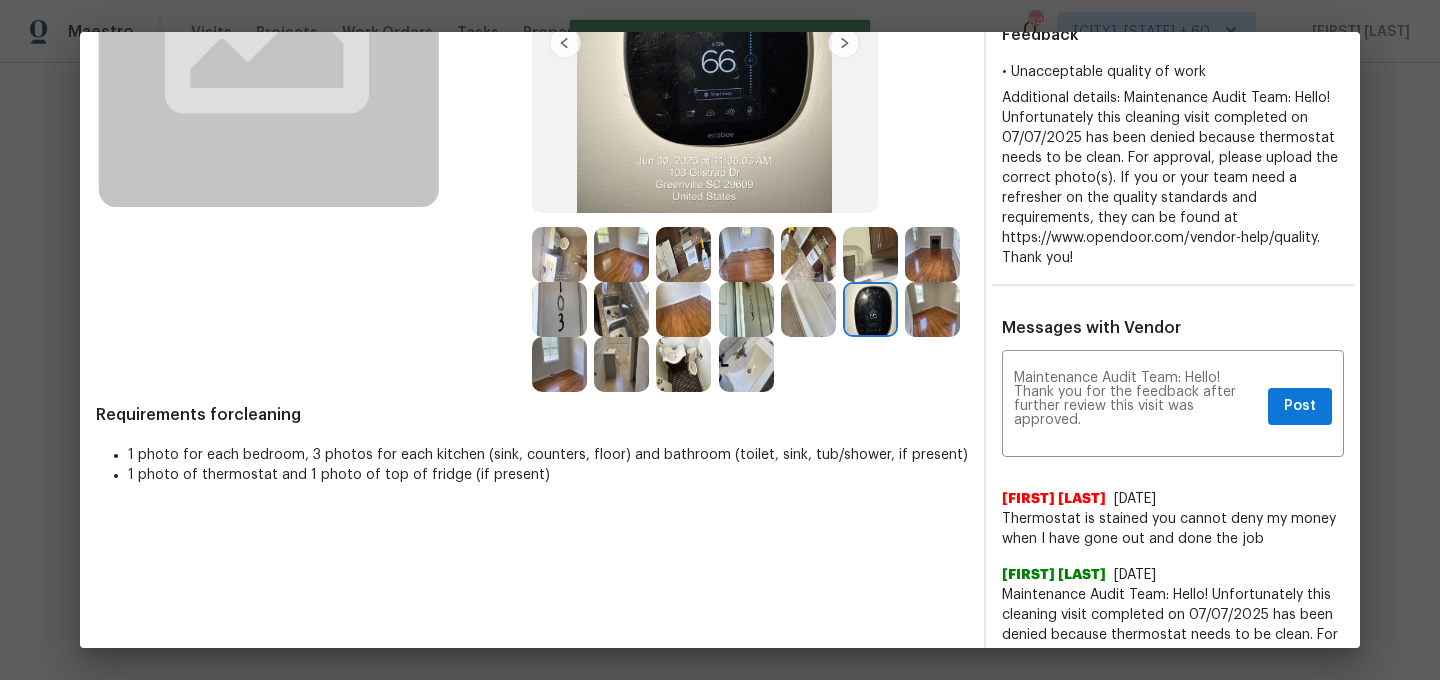 scroll, scrollTop: 0, scrollLeft: 0, axis: both 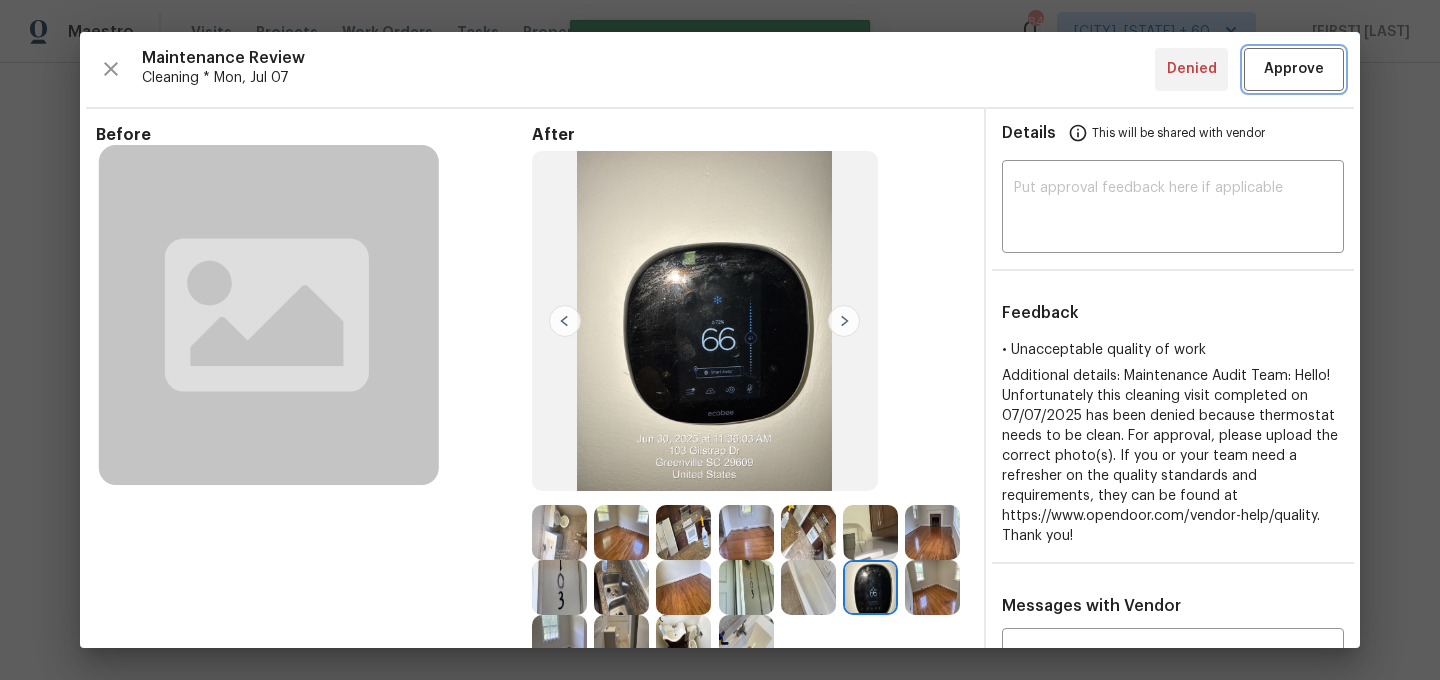 click on "Approve" at bounding box center (1294, 69) 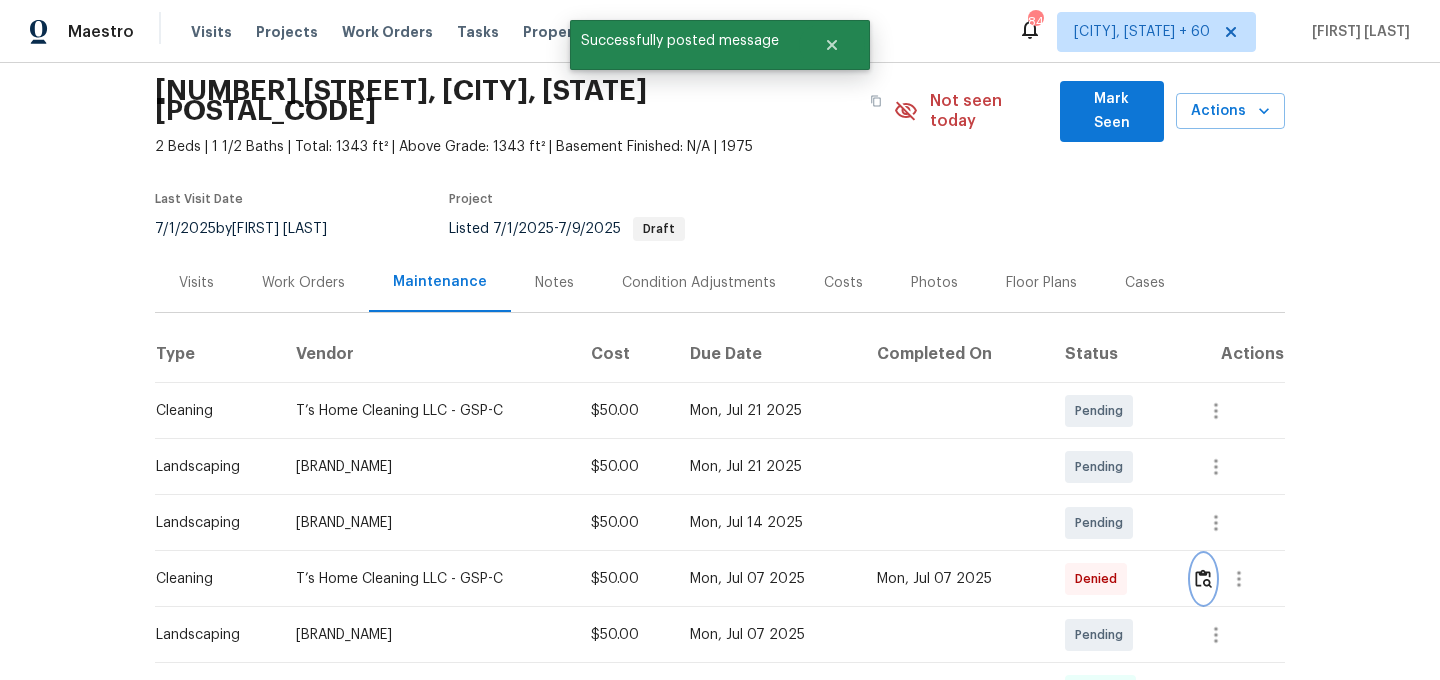 scroll, scrollTop: 0, scrollLeft: 0, axis: both 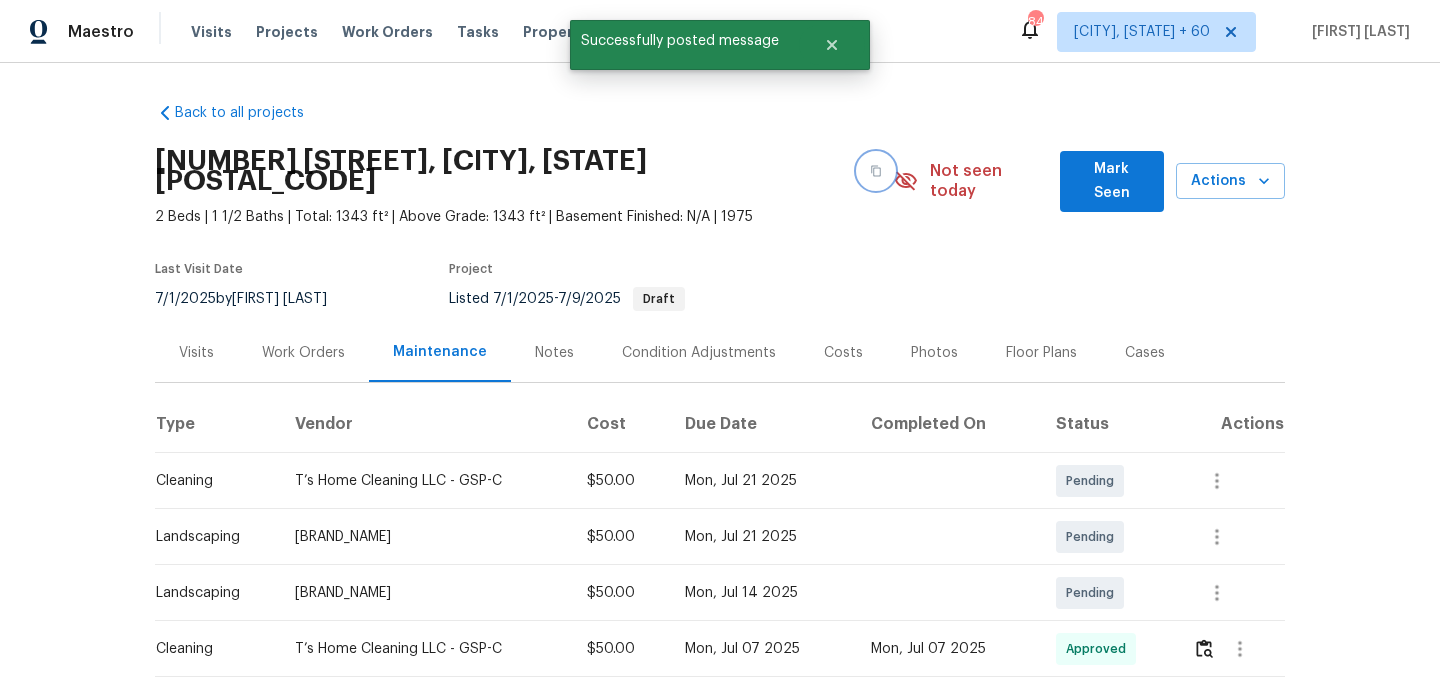 click at bounding box center [876, 171] 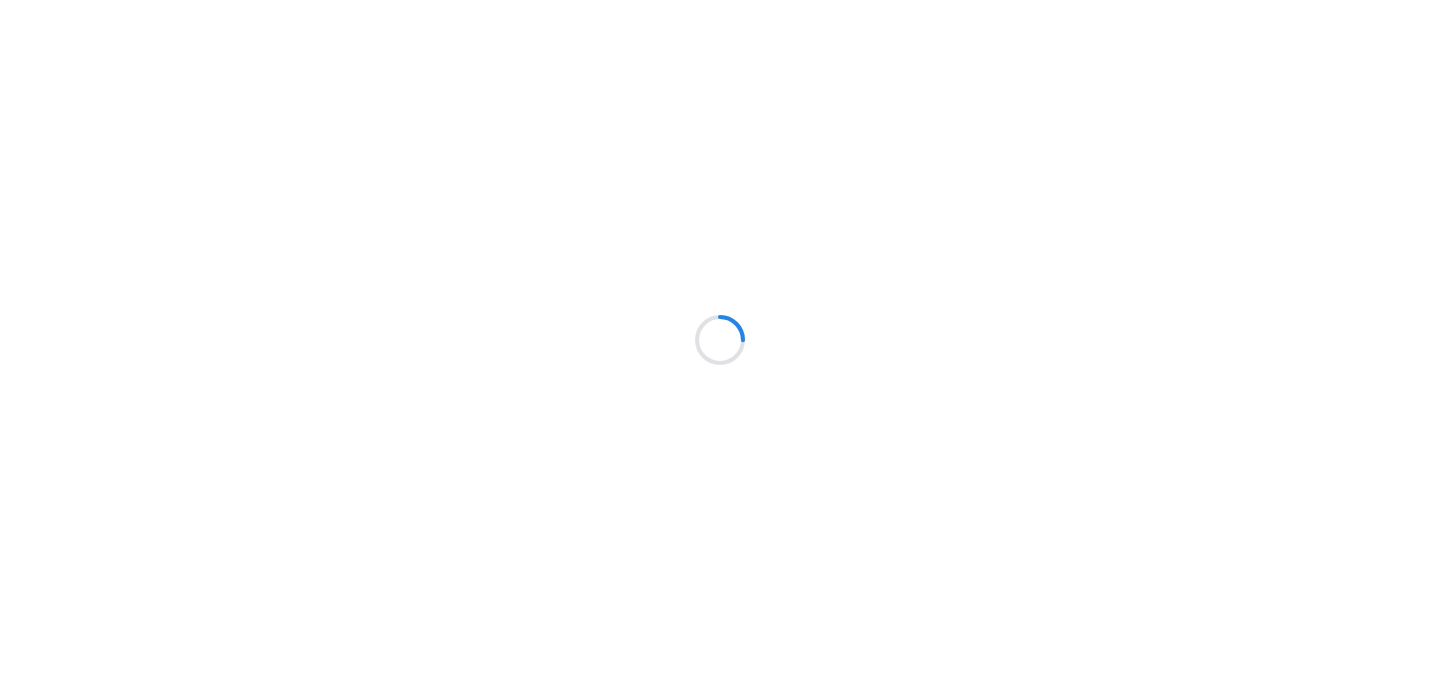 scroll, scrollTop: 0, scrollLeft: 0, axis: both 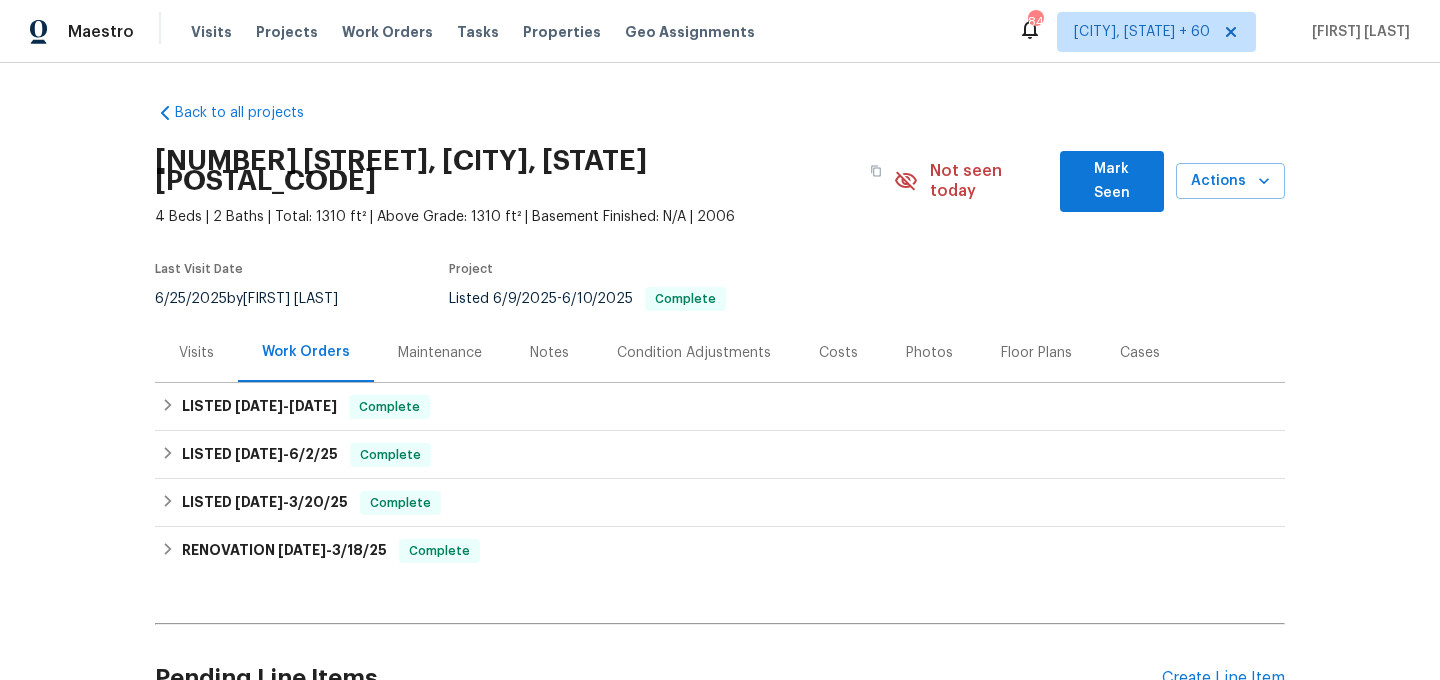 click on "Maintenance" at bounding box center [196, 353] 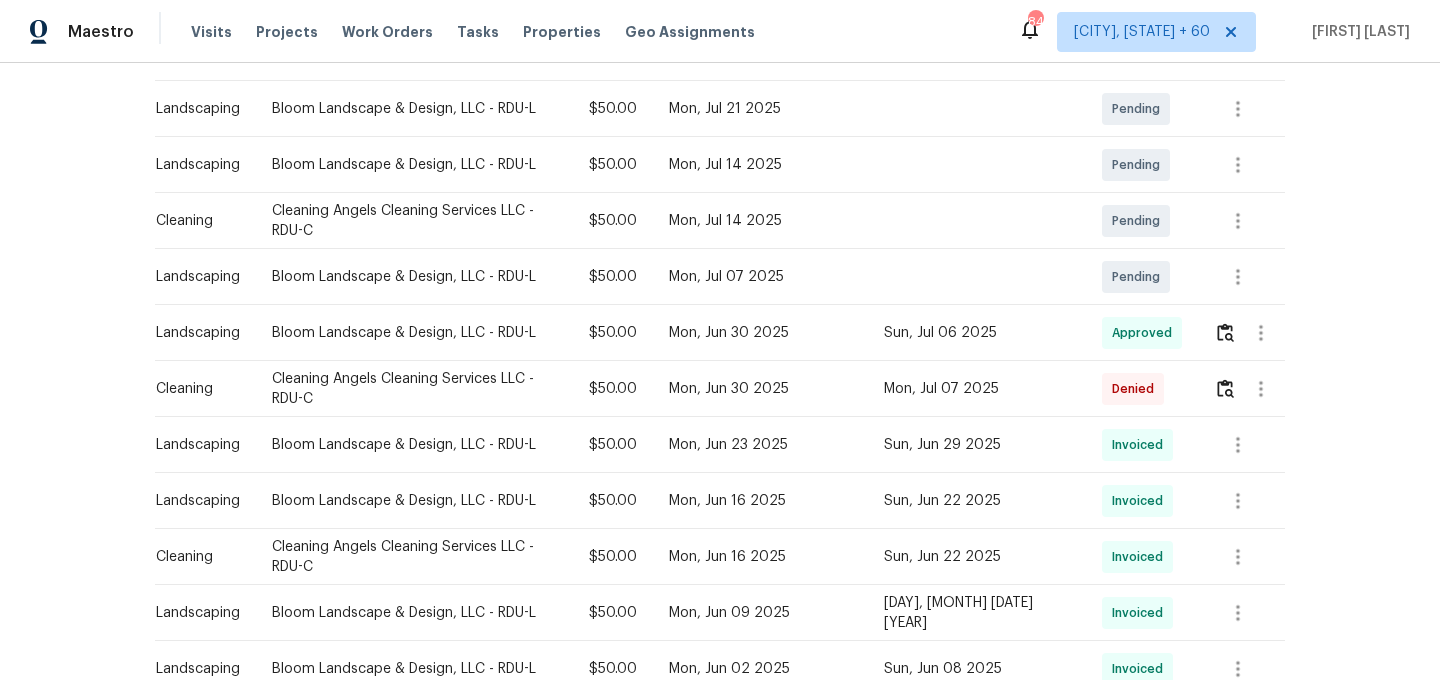 scroll, scrollTop: 500, scrollLeft: 0, axis: vertical 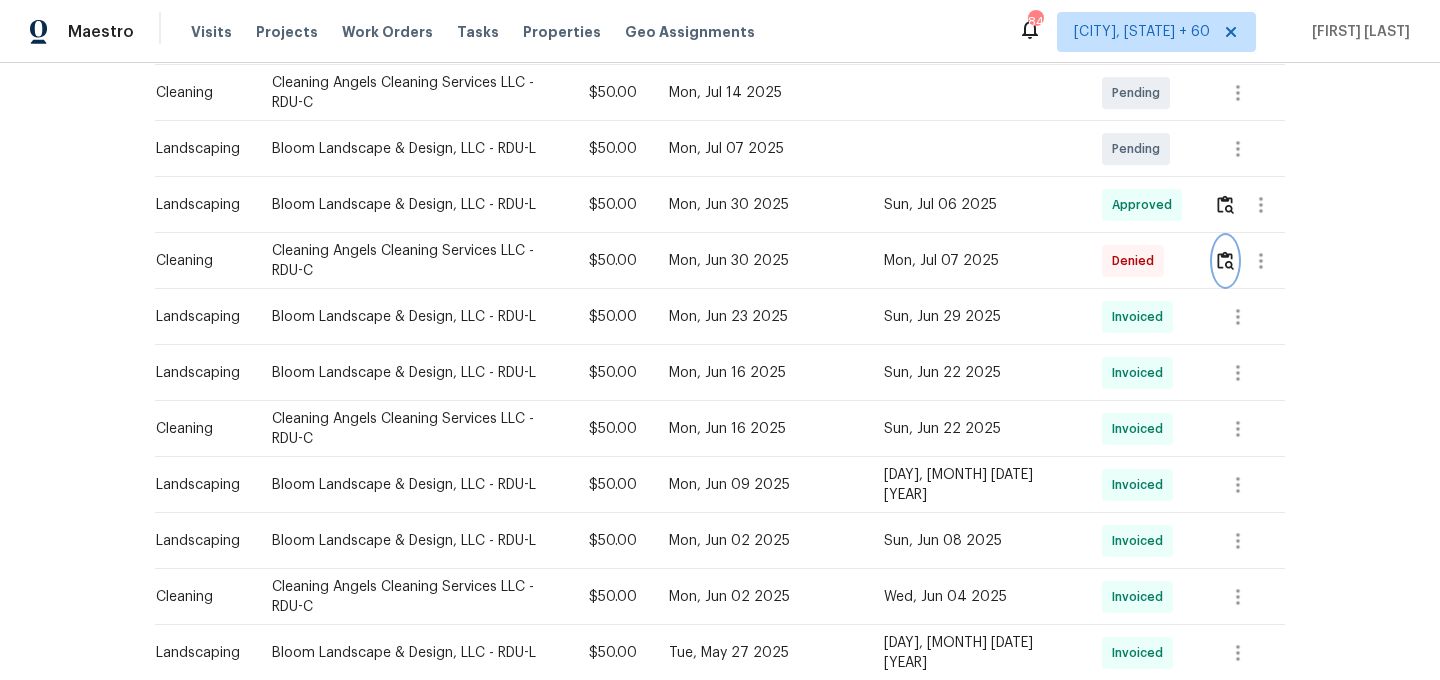 click at bounding box center [1225, 204] 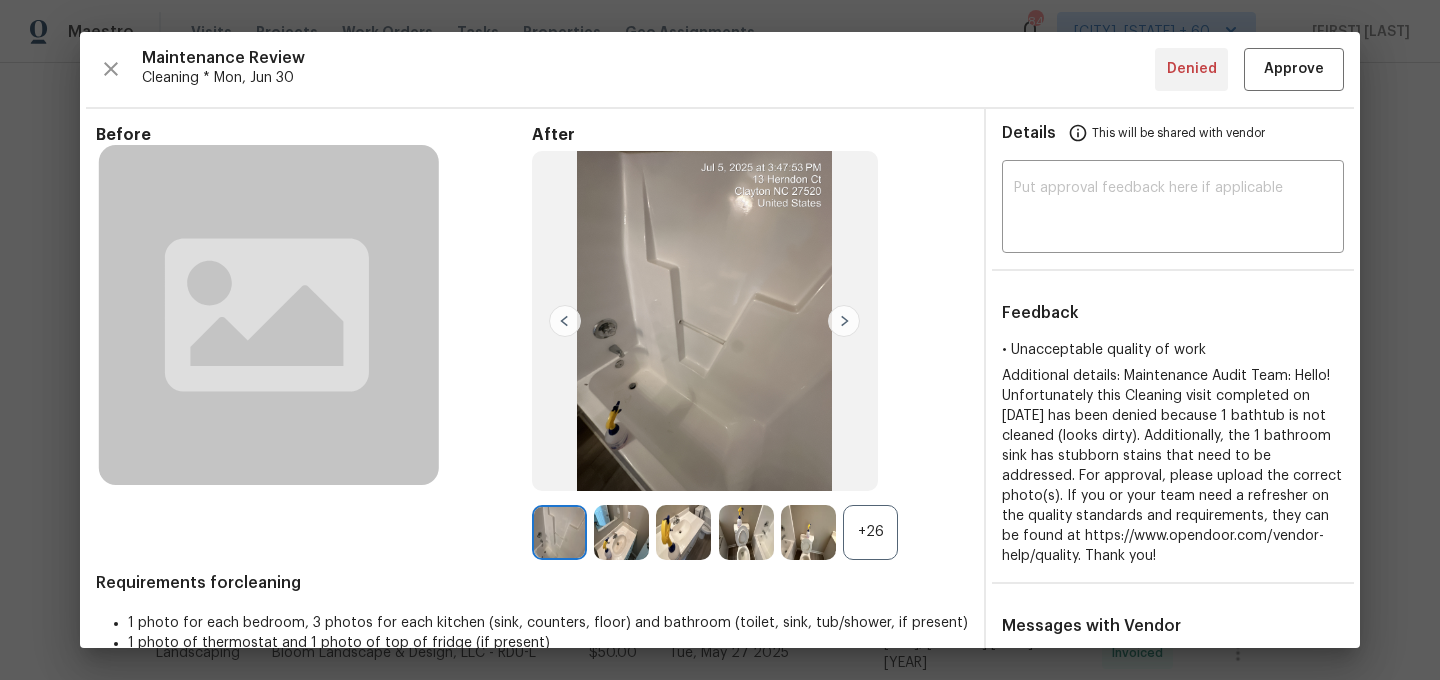 click on "+26" at bounding box center [870, 532] 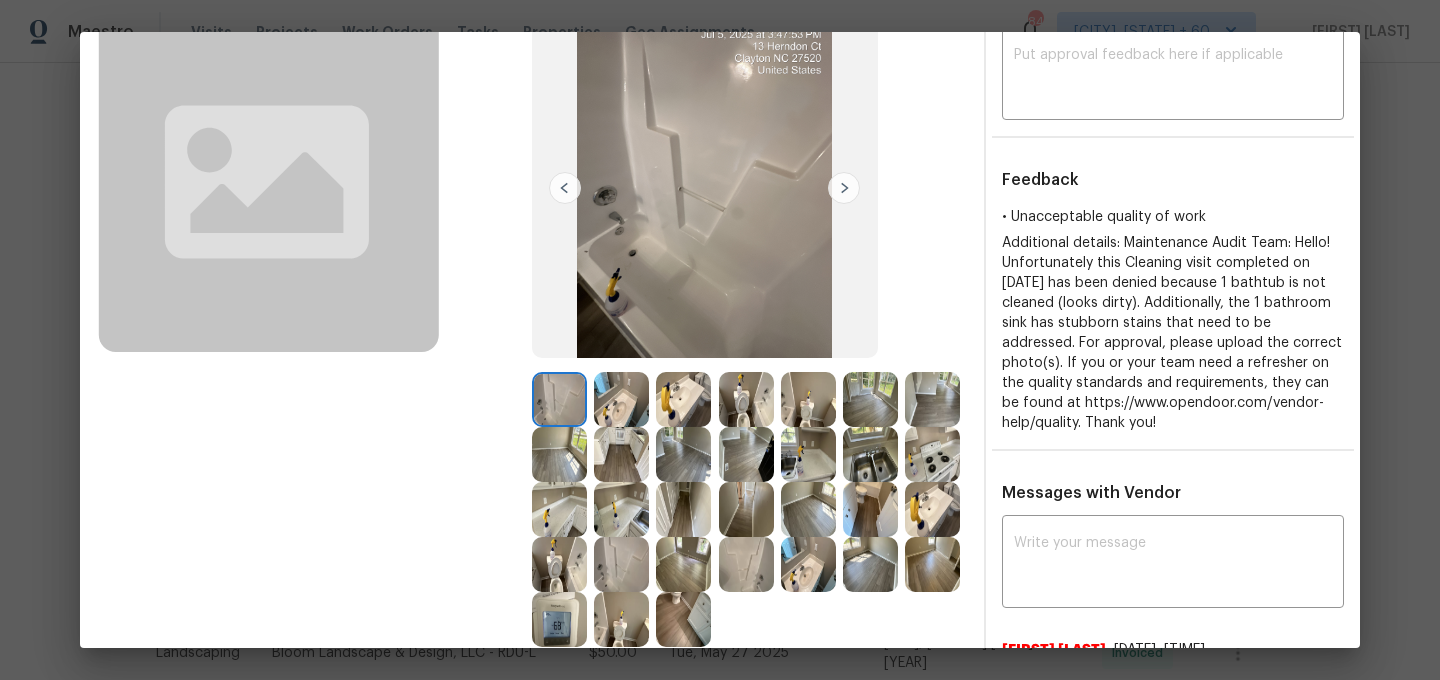 scroll, scrollTop: 147, scrollLeft: 0, axis: vertical 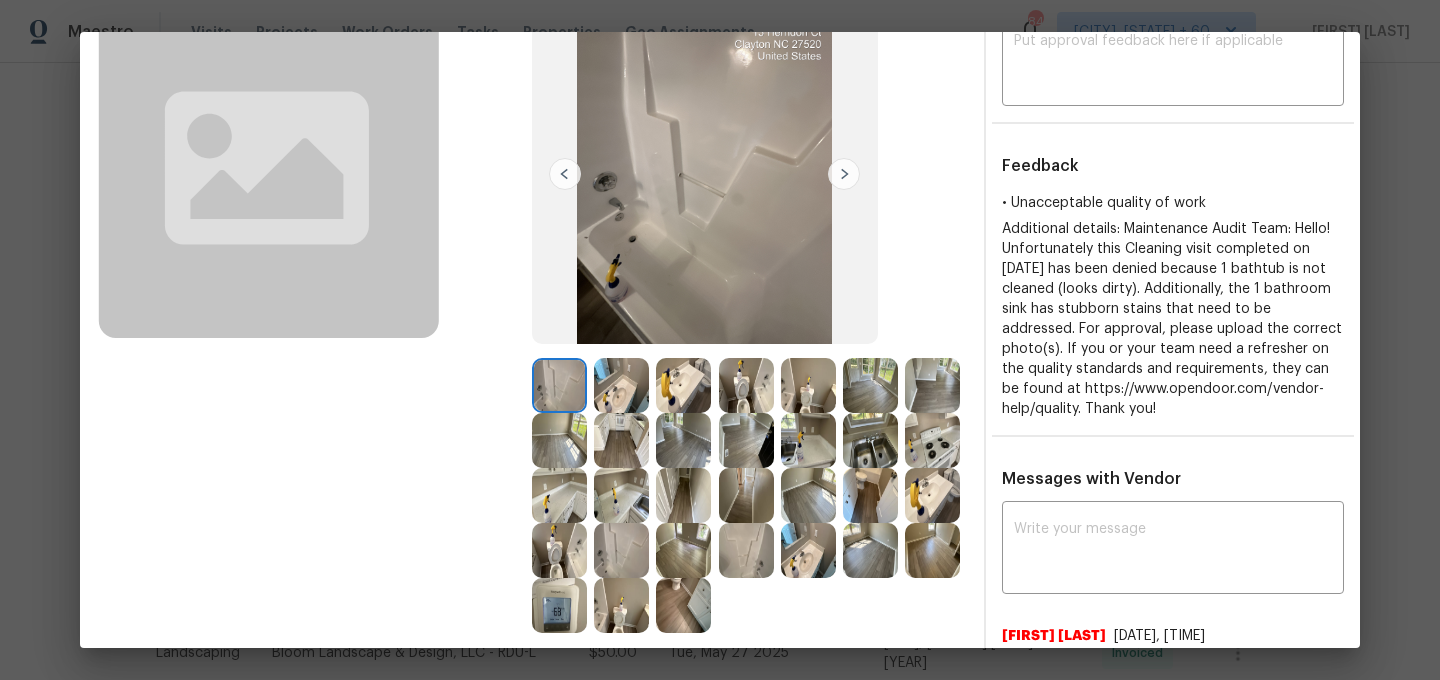 click at bounding box center [808, 550] 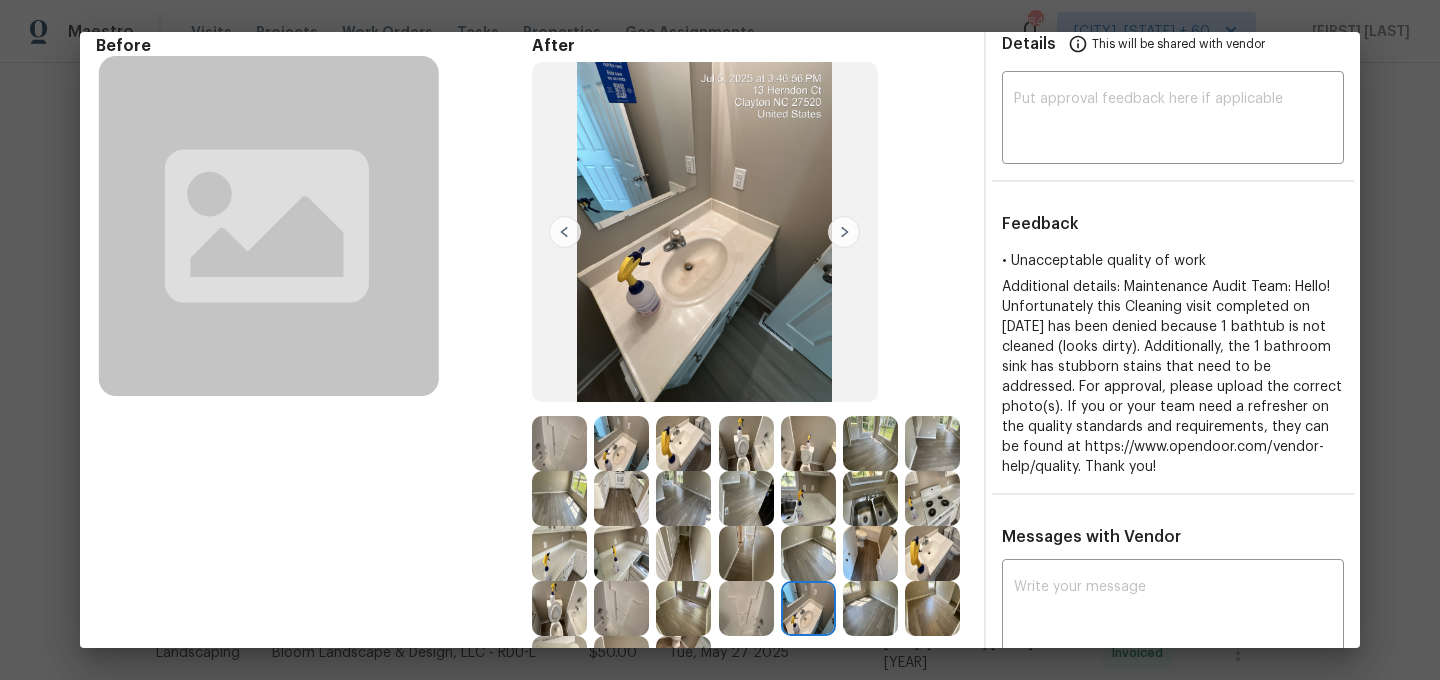 scroll, scrollTop: 77, scrollLeft: 0, axis: vertical 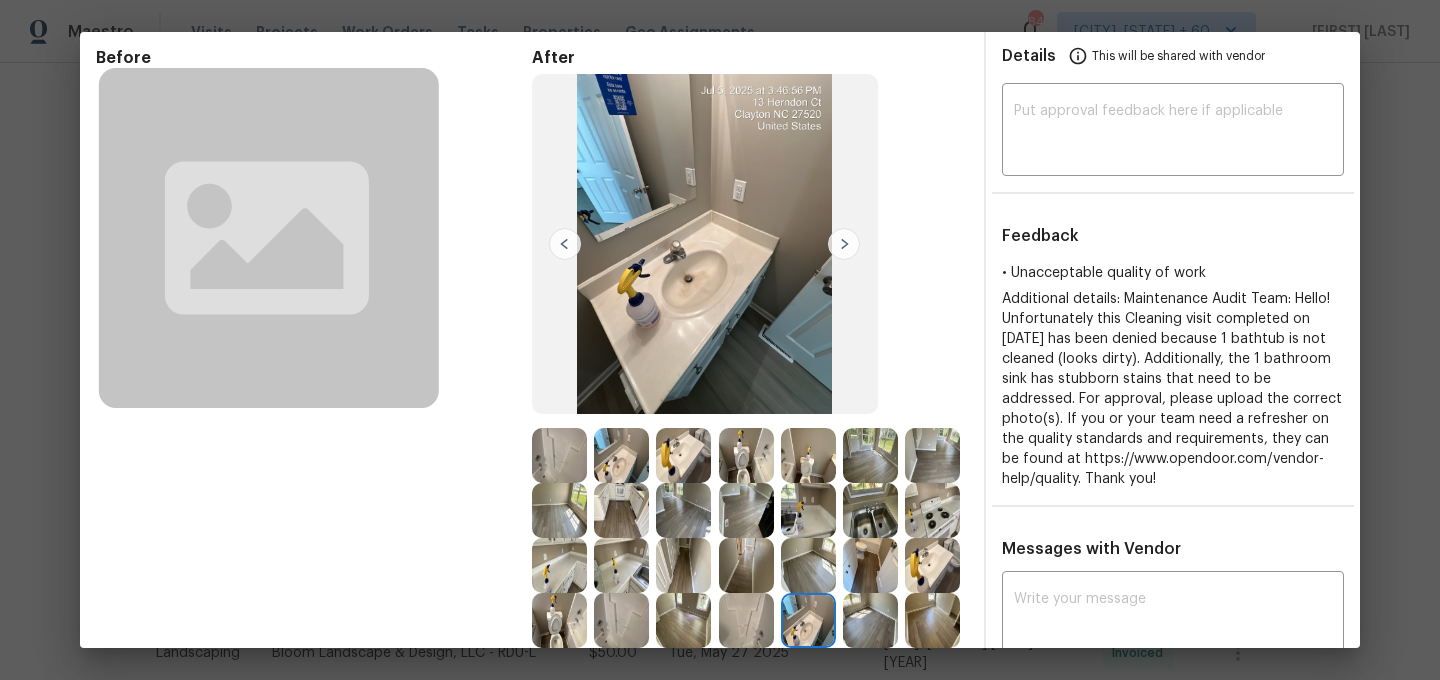 click at bounding box center (559, 455) 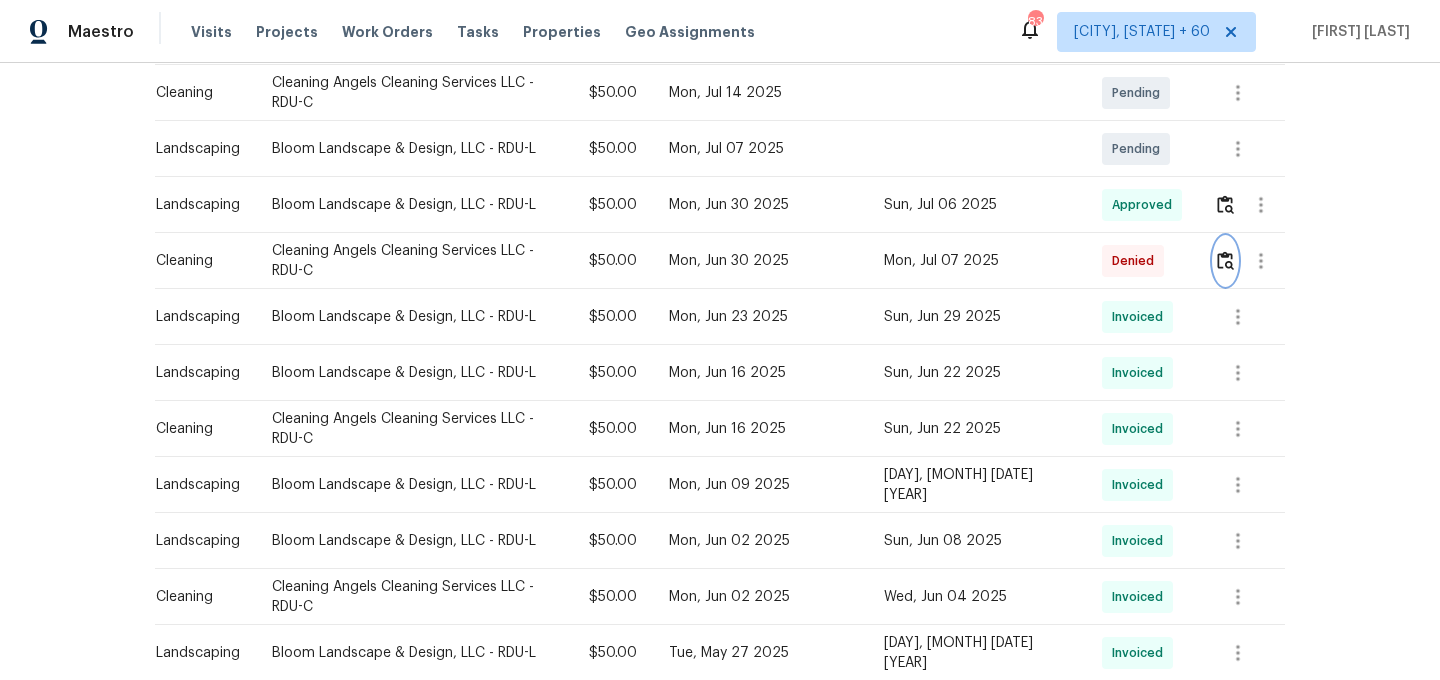 scroll, scrollTop: 0, scrollLeft: 0, axis: both 